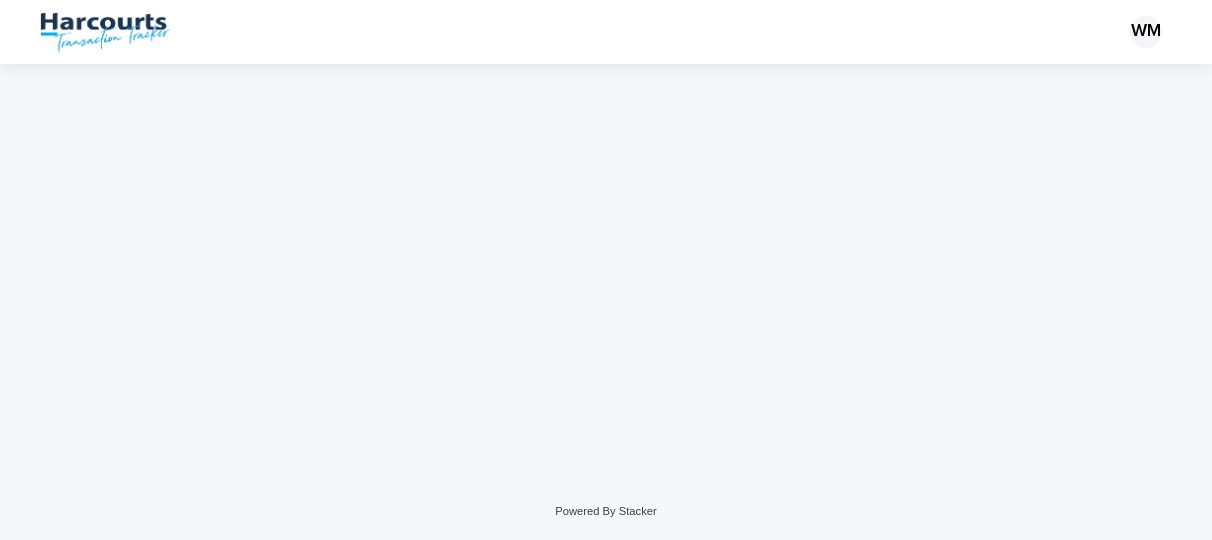 scroll, scrollTop: 0, scrollLeft: 0, axis: both 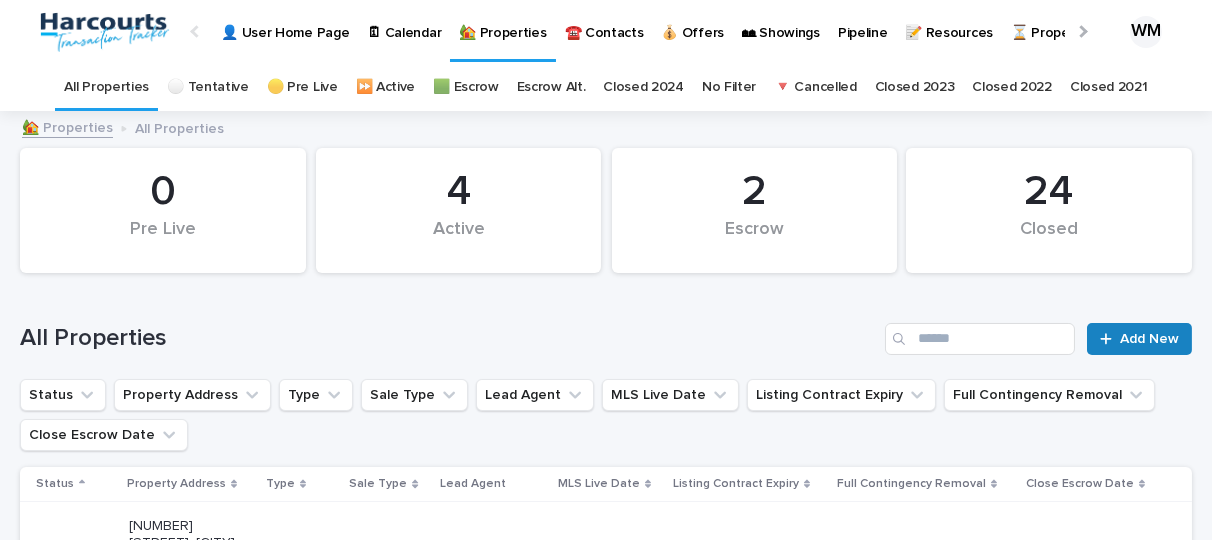 click on "Add New" at bounding box center (1149, 339) 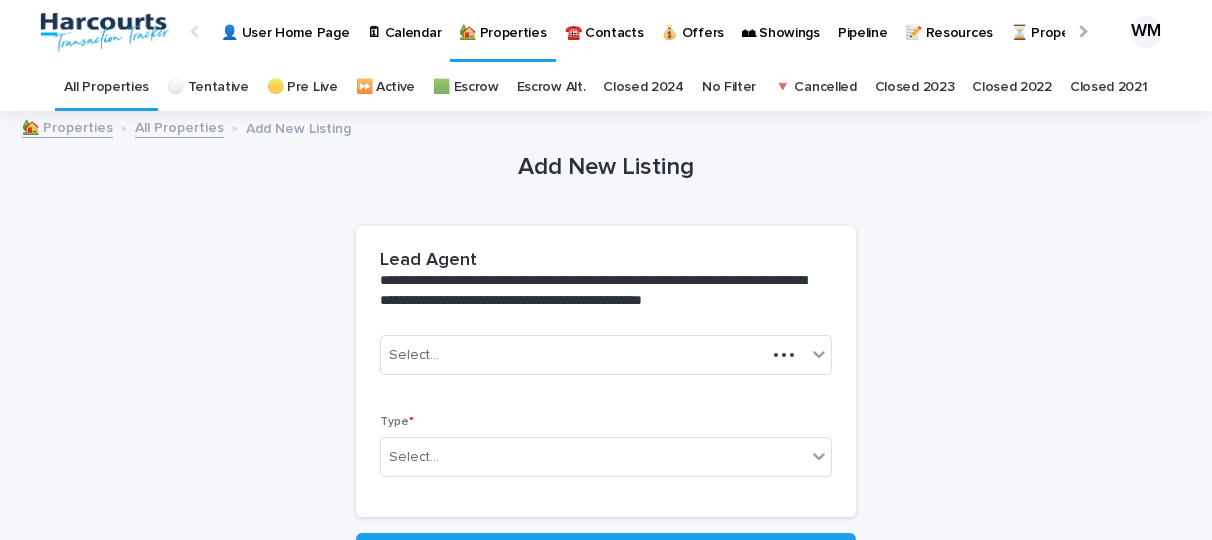 scroll, scrollTop: 63, scrollLeft: 0, axis: vertical 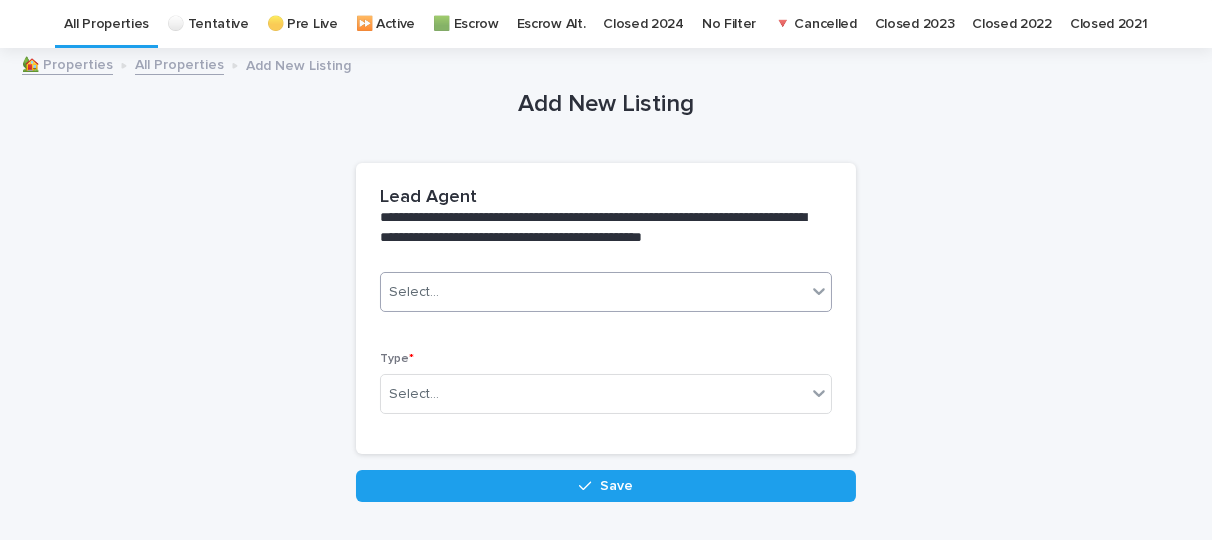 click on "Select..." at bounding box center (593, 292) 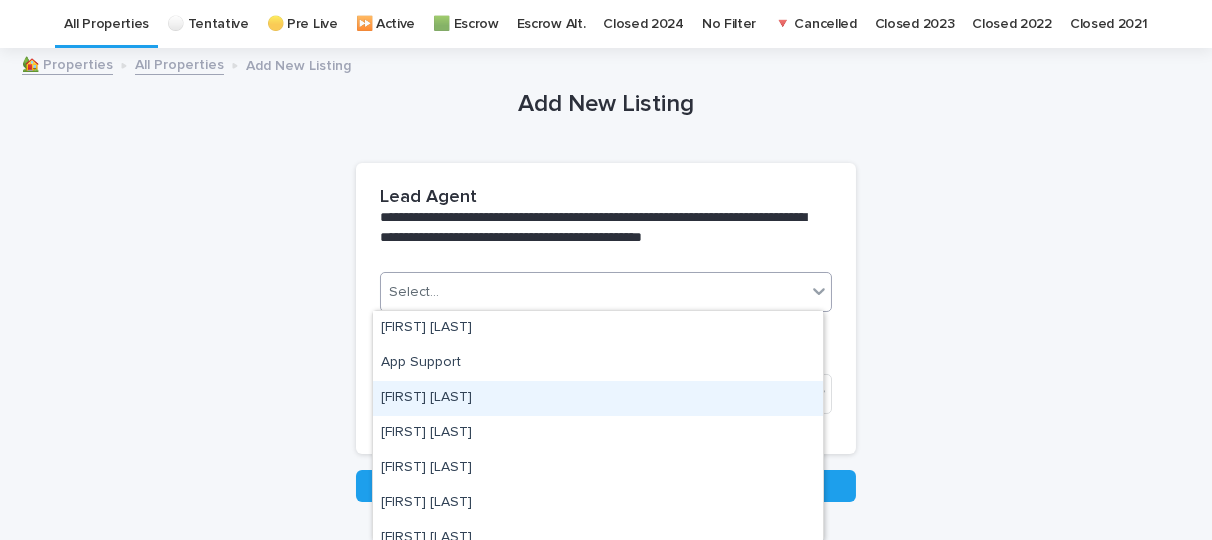 scroll, scrollTop: 50, scrollLeft: 0, axis: vertical 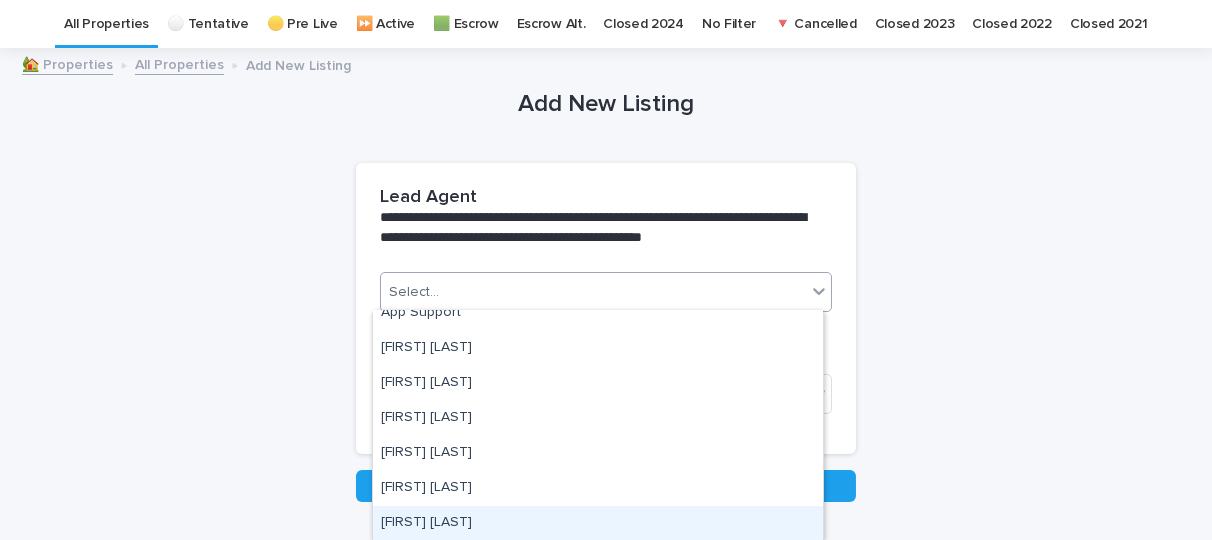 click on "[FIRST] [LAST]" at bounding box center (598, 523) 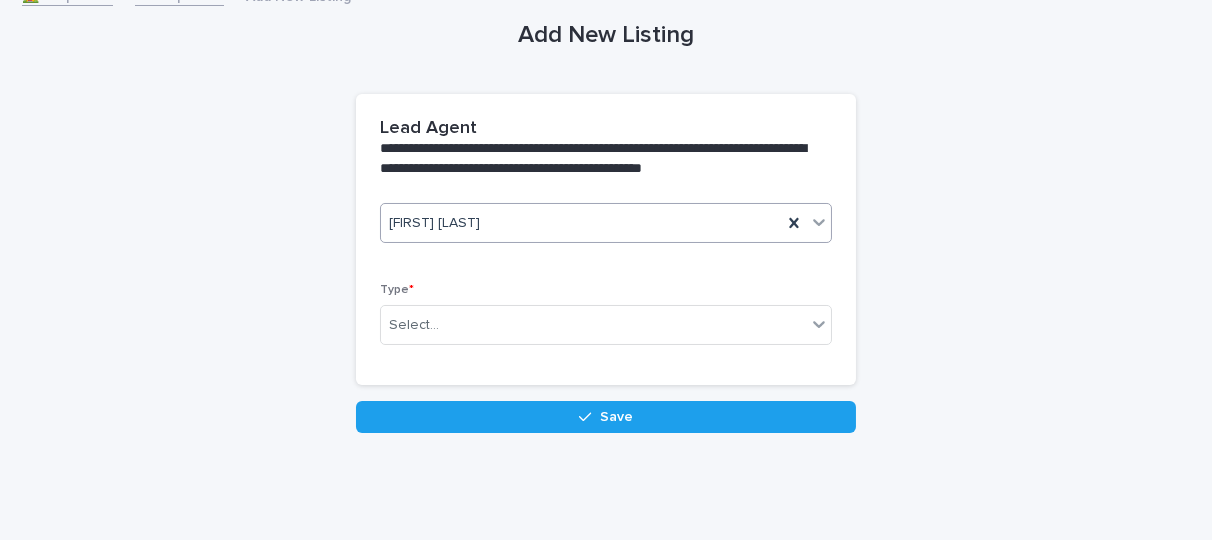 scroll, scrollTop: 134, scrollLeft: 0, axis: vertical 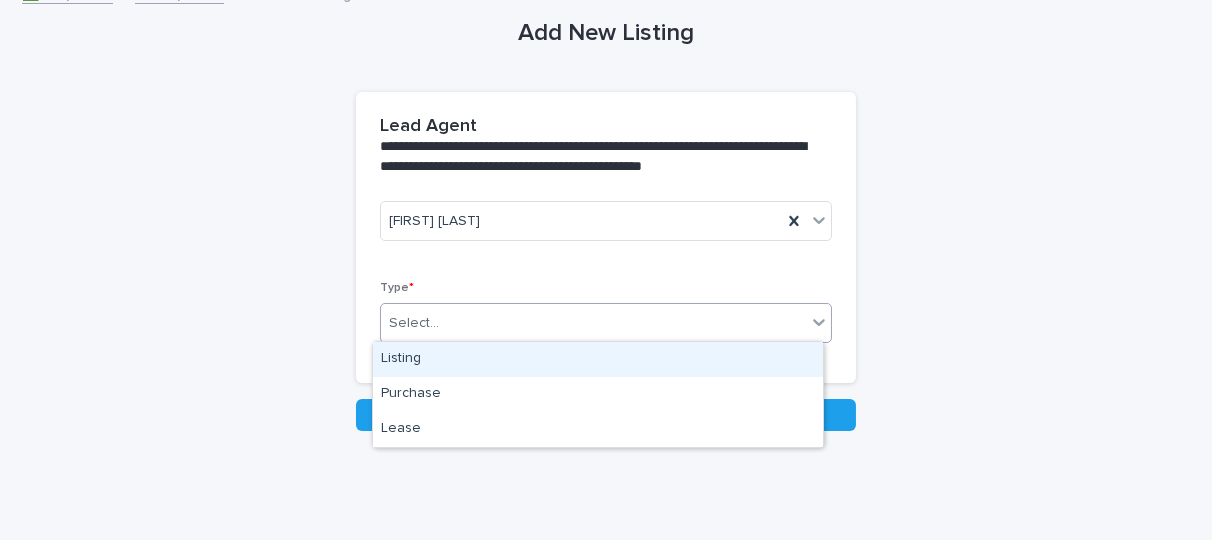 click on "Select..." at bounding box center [593, 323] 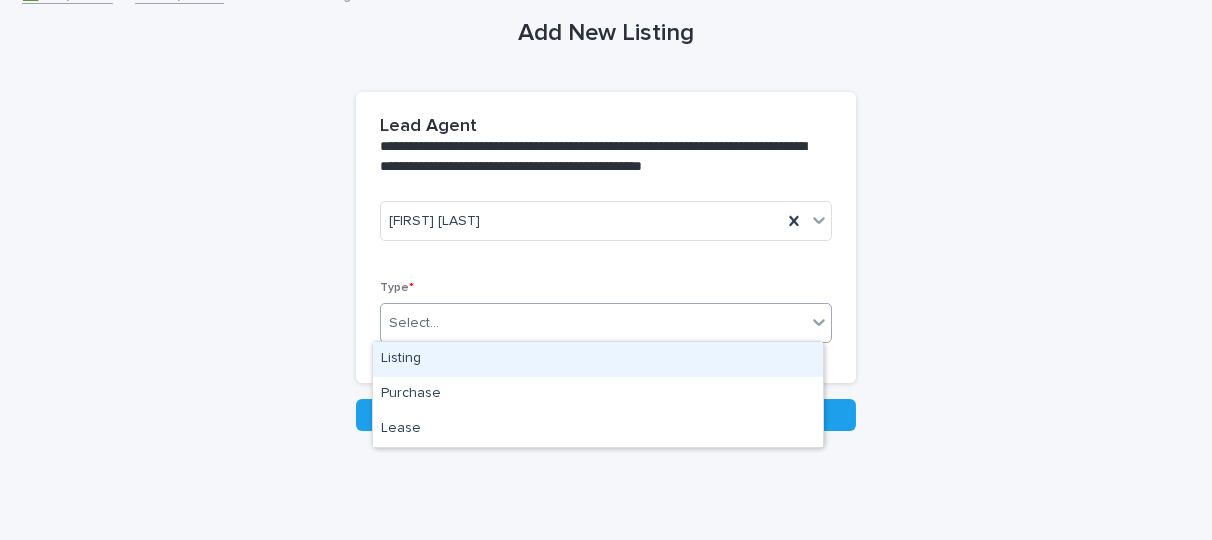 click on "Listing" at bounding box center (598, 359) 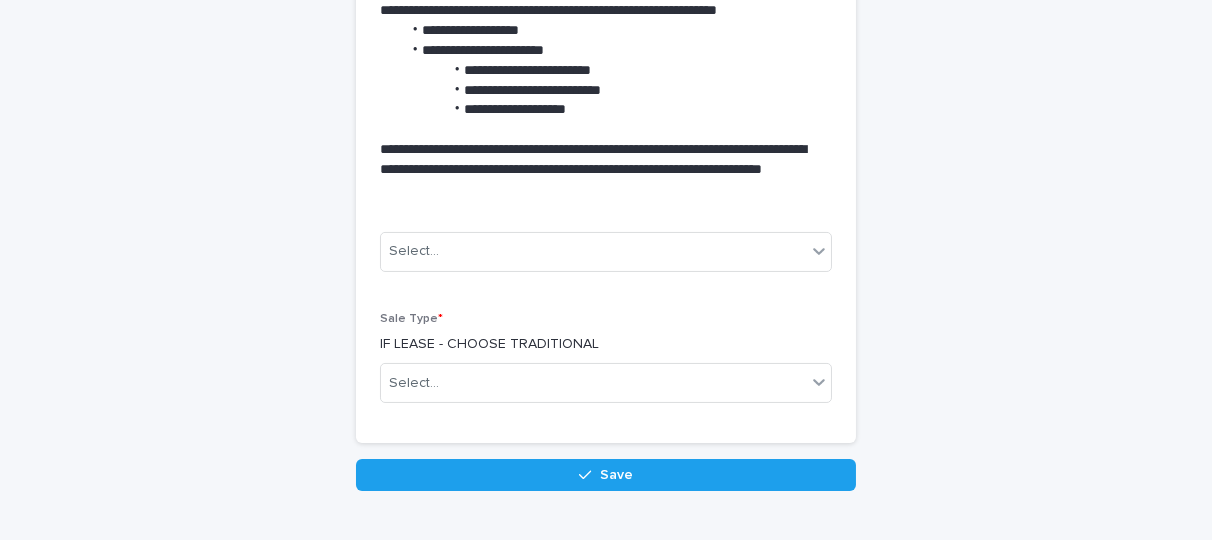 scroll, scrollTop: 696, scrollLeft: 0, axis: vertical 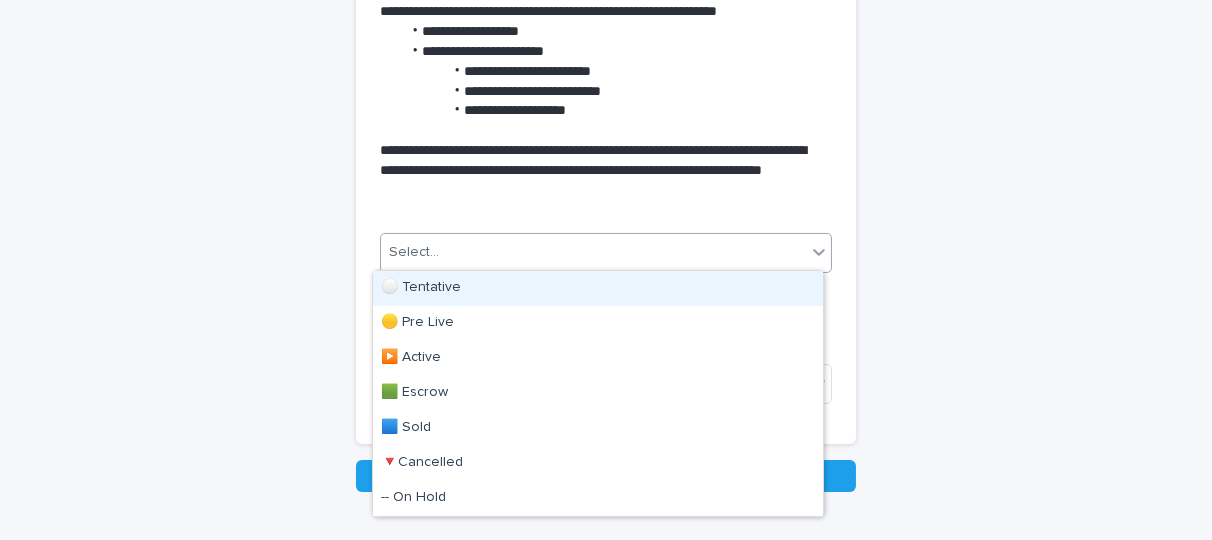 click on "Select..." at bounding box center (593, 252) 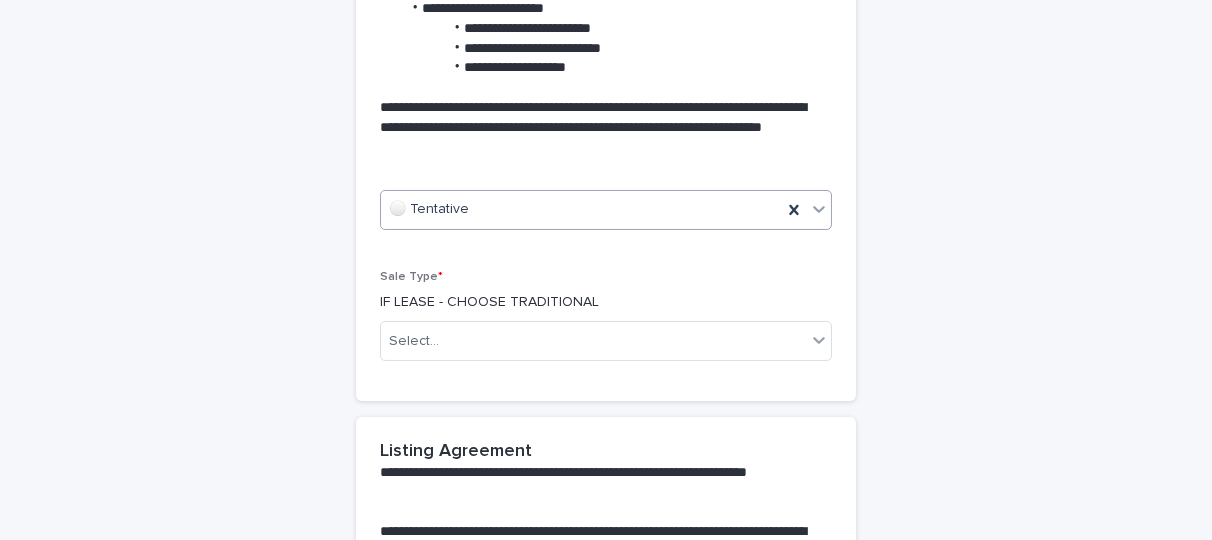 scroll, scrollTop: 745, scrollLeft: 0, axis: vertical 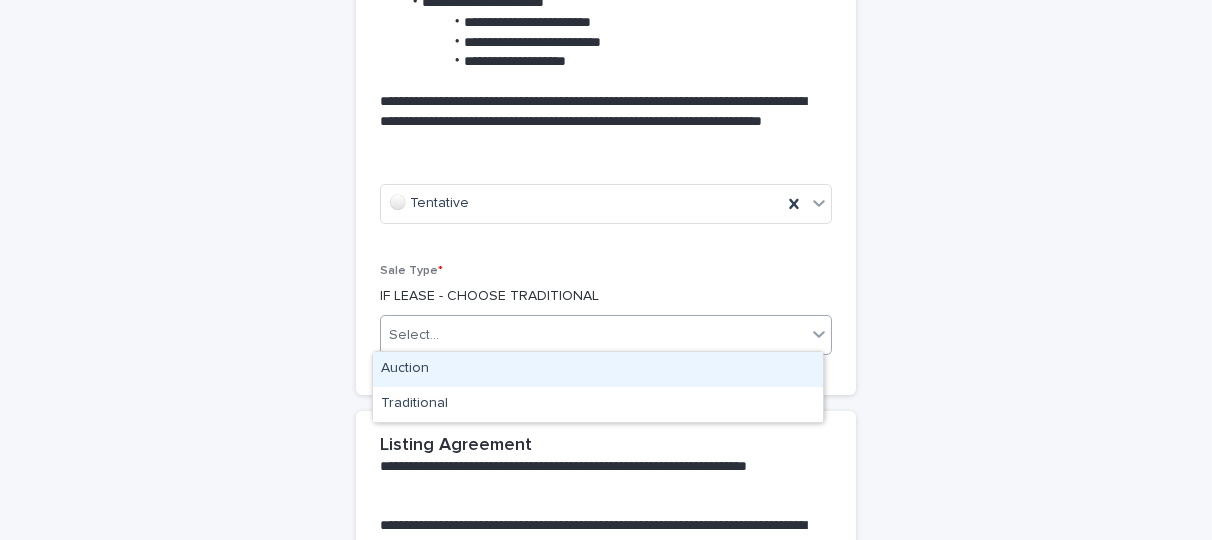 click on "Select..." at bounding box center [593, 335] 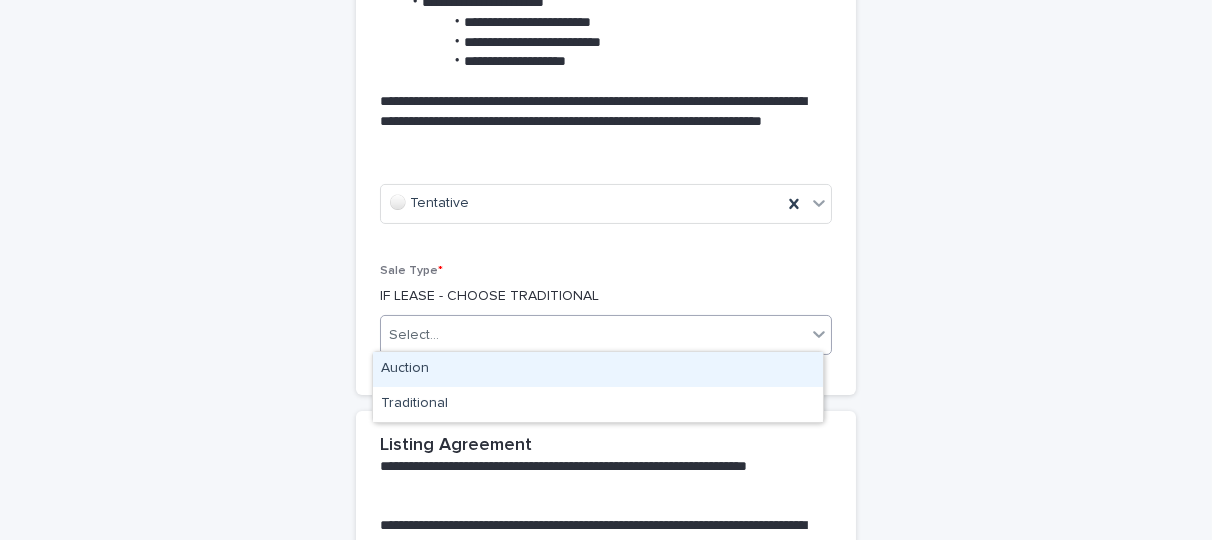 click on "Auction" at bounding box center [598, 369] 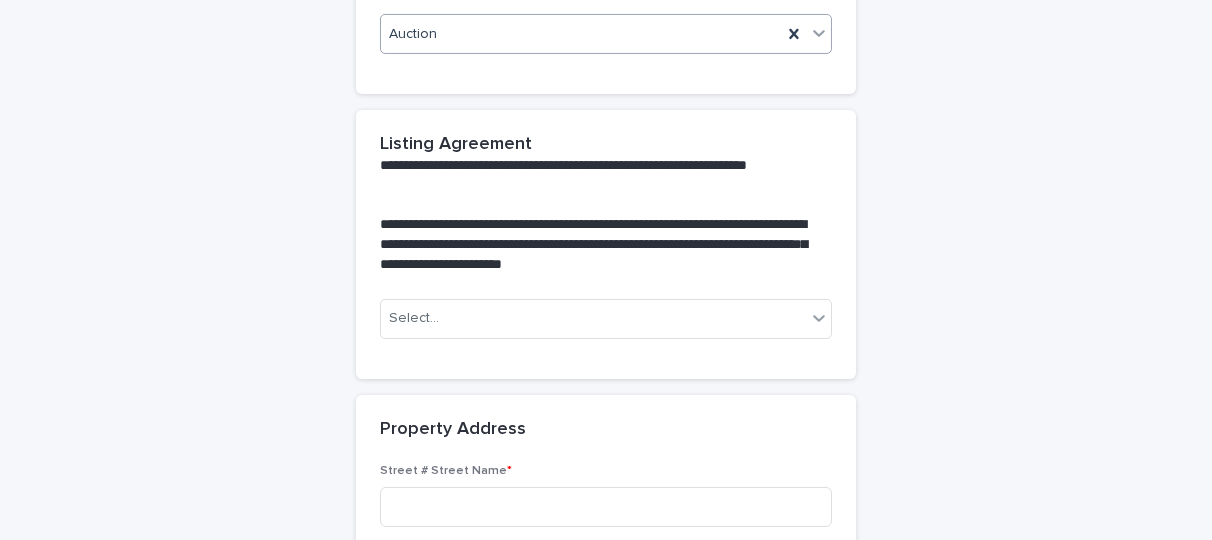 scroll, scrollTop: 1048, scrollLeft: 0, axis: vertical 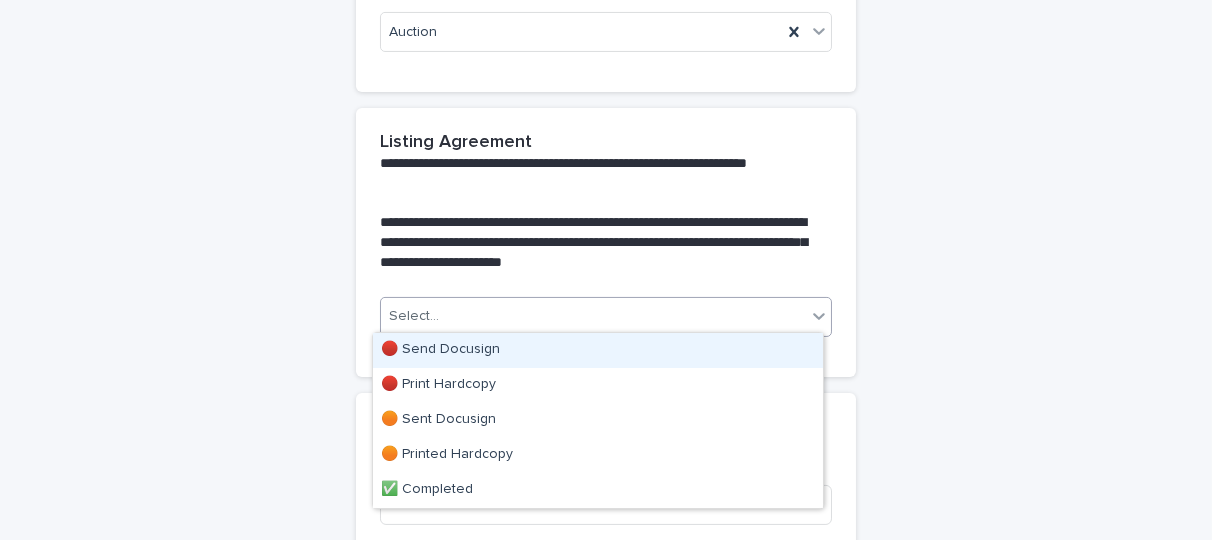 click on "Select..." at bounding box center [593, 316] 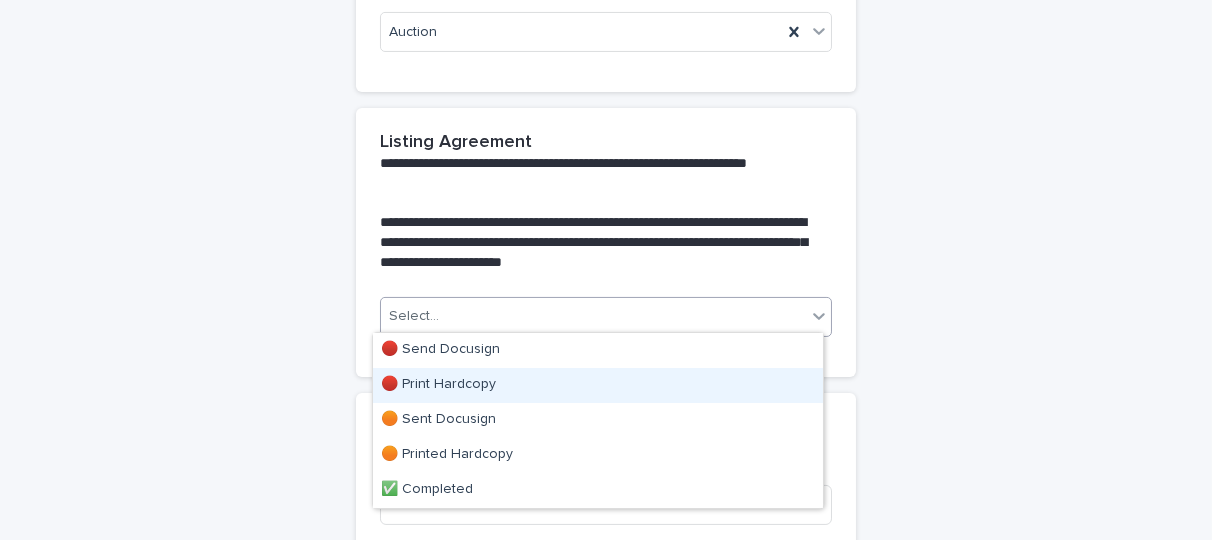 click on "🔴 Print Hardcopy" at bounding box center [598, 385] 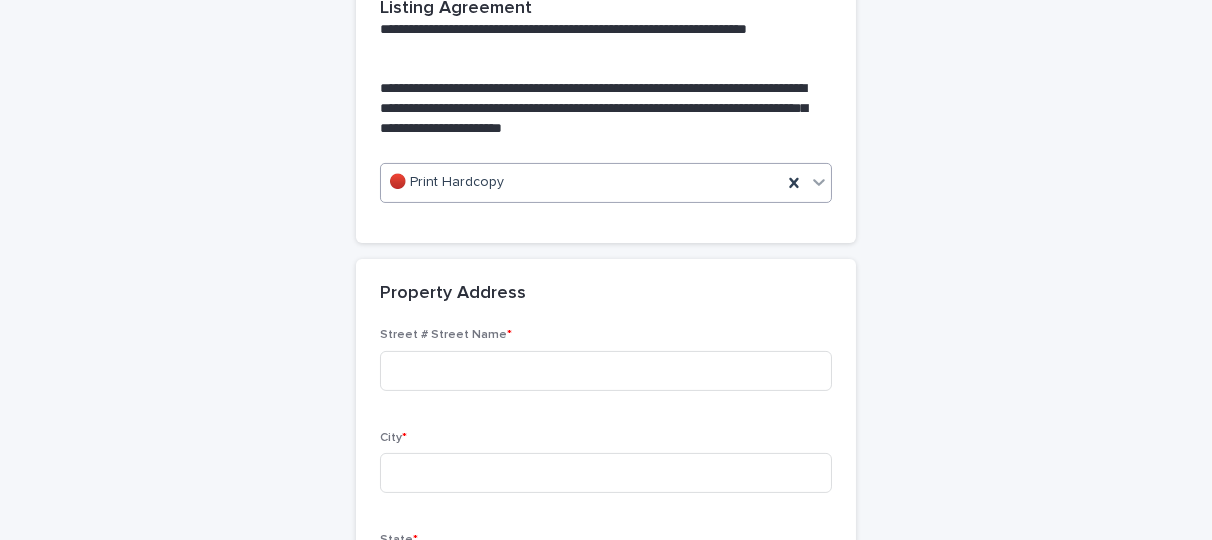 scroll, scrollTop: 1253, scrollLeft: 0, axis: vertical 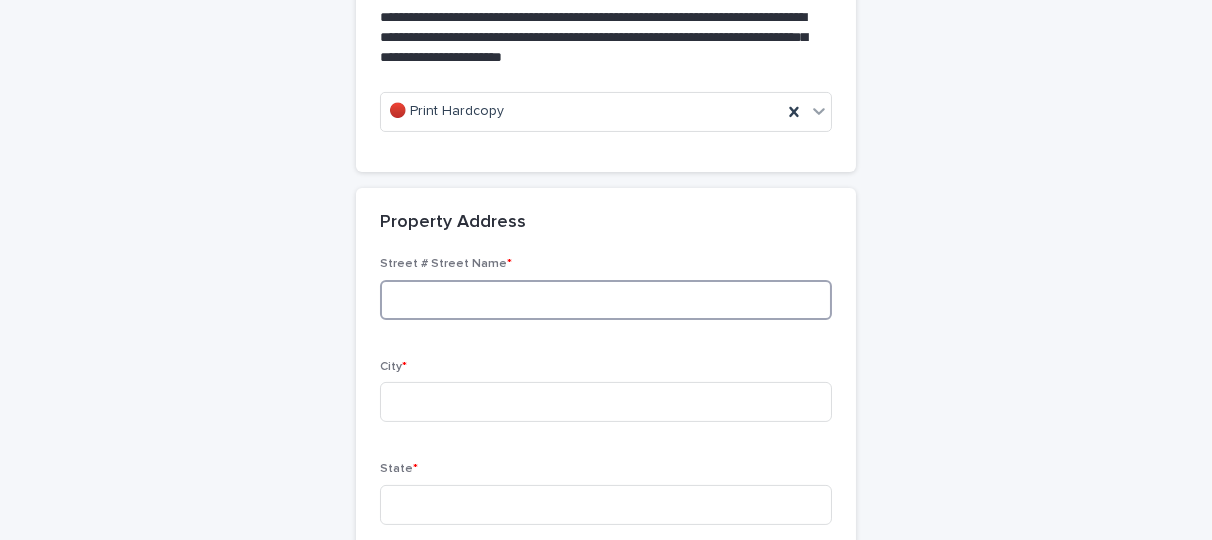 click at bounding box center (606, 300) 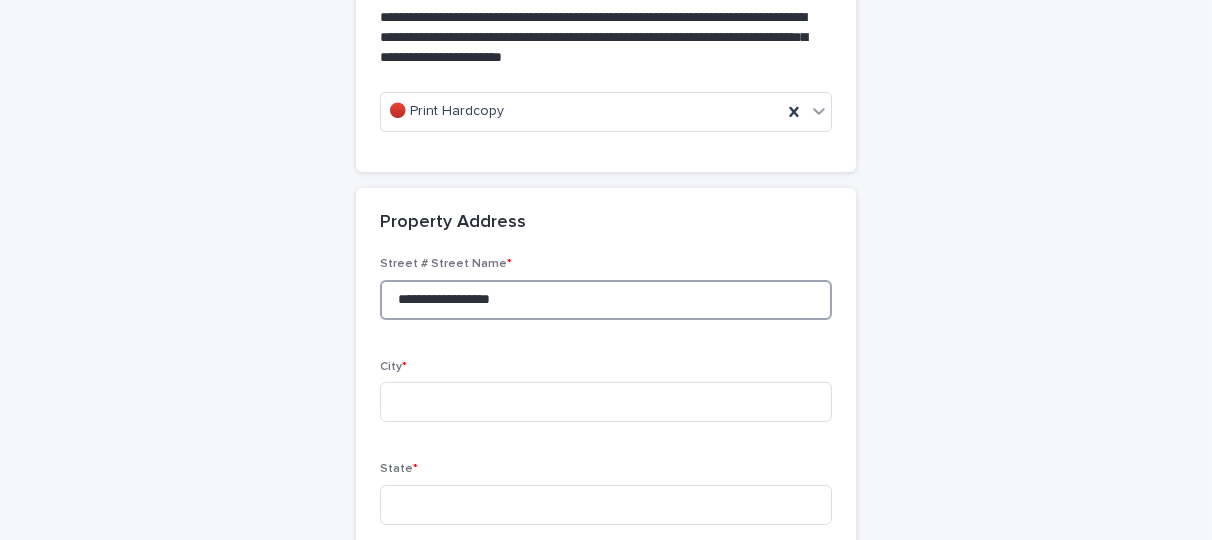 type on "**********" 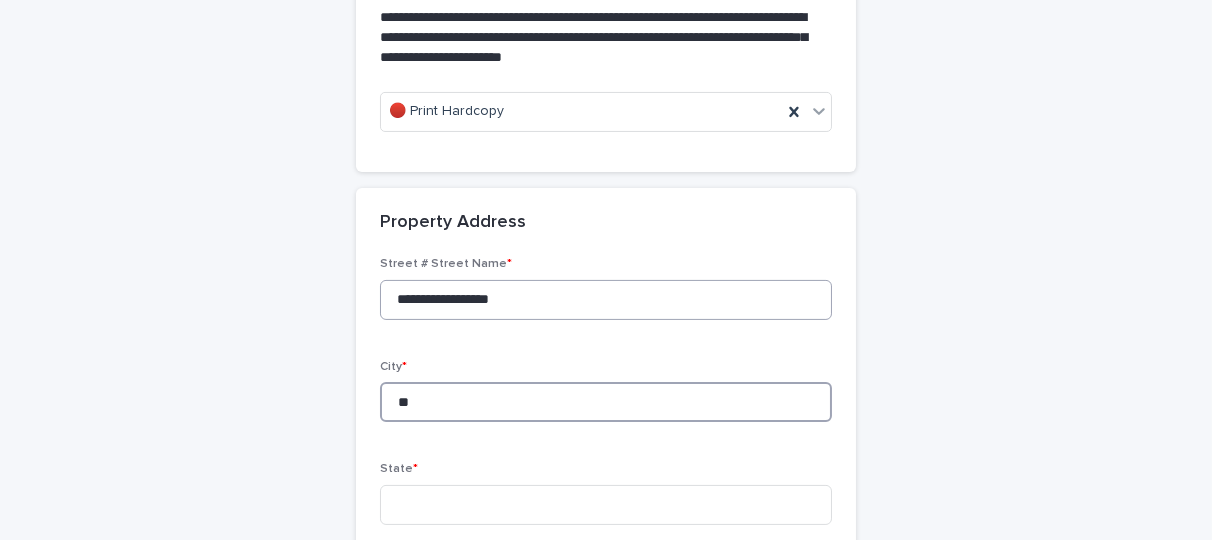 type on "*" 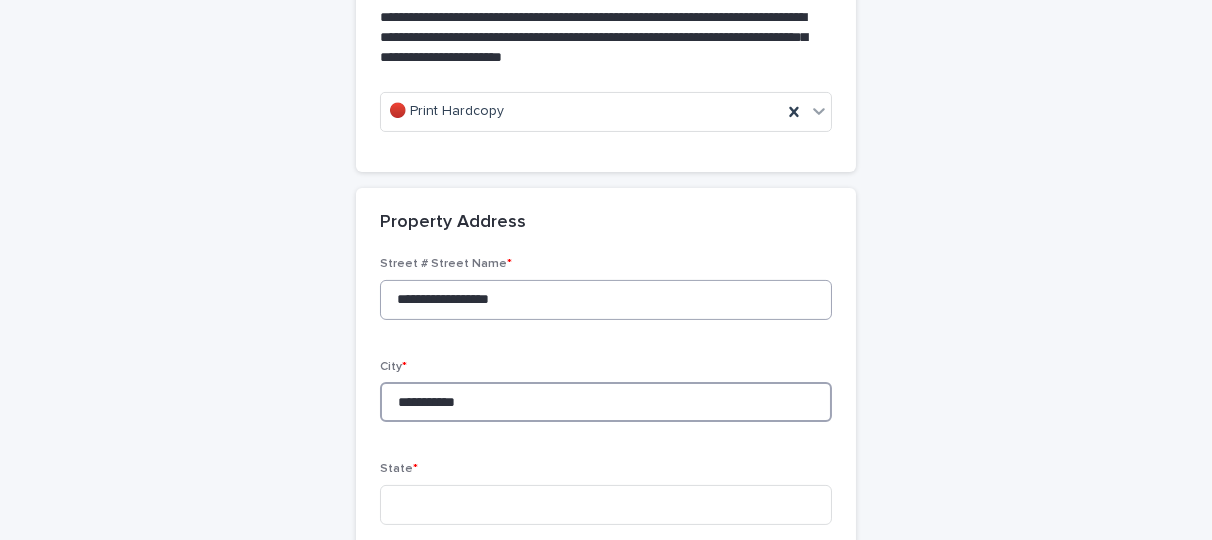 type on "**********" 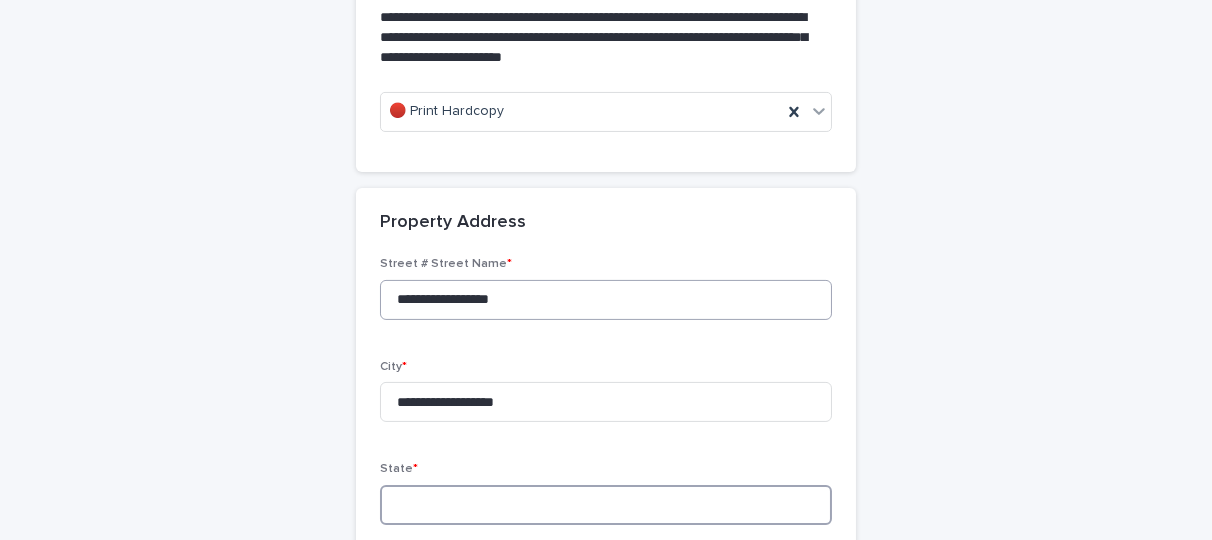 type on "*" 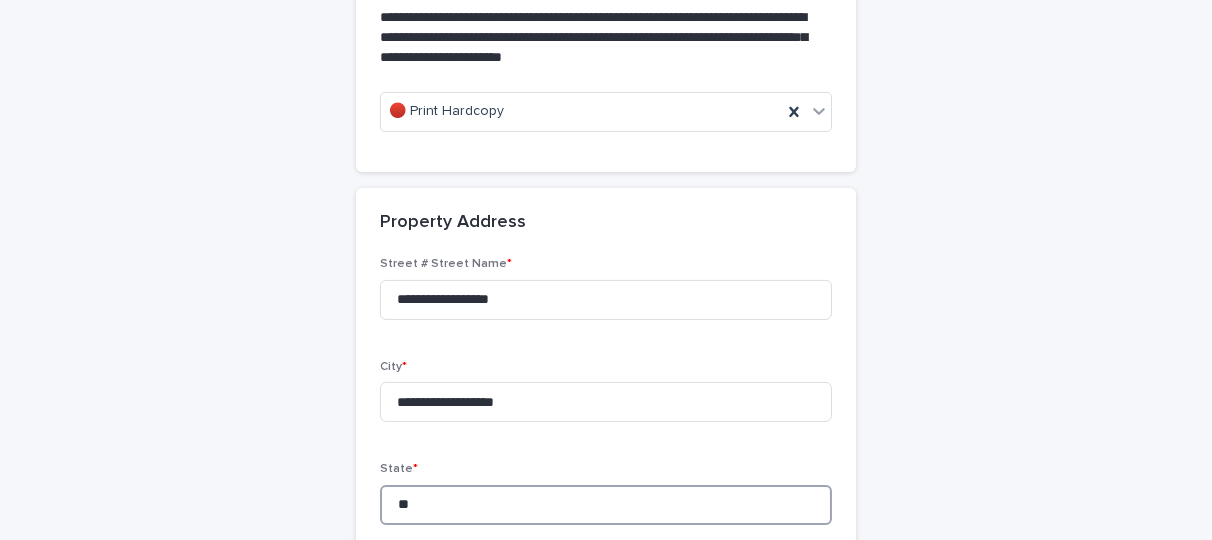 type on "**" 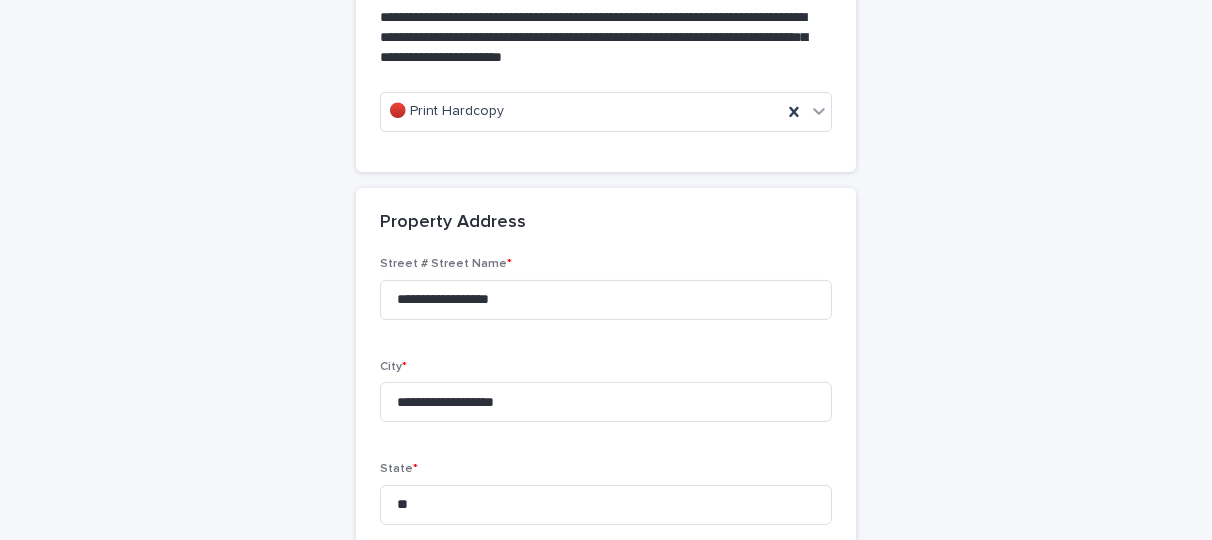 click on "**********" at bounding box center [606, 786] 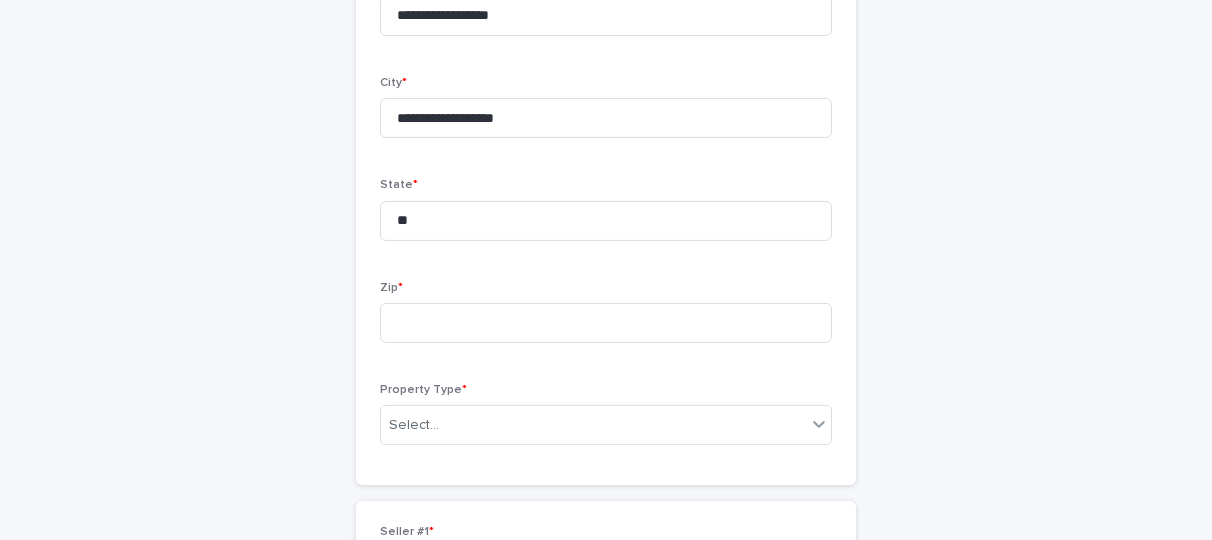 scroll, scrollTop: 1536, scrollLeft: 0, axis: vertical 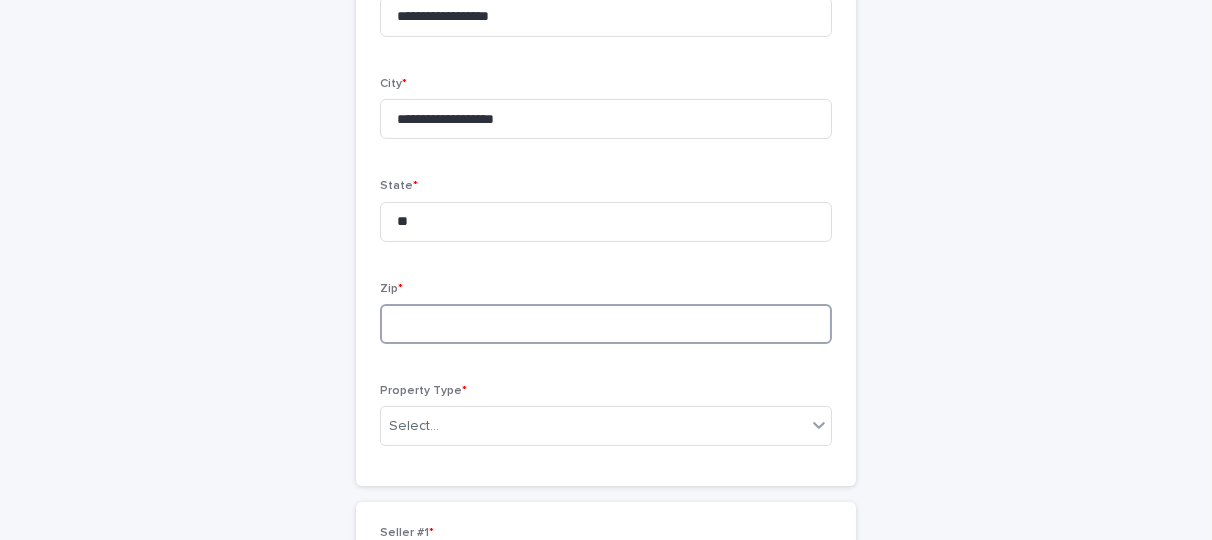 click at bounding box center (606, 324) 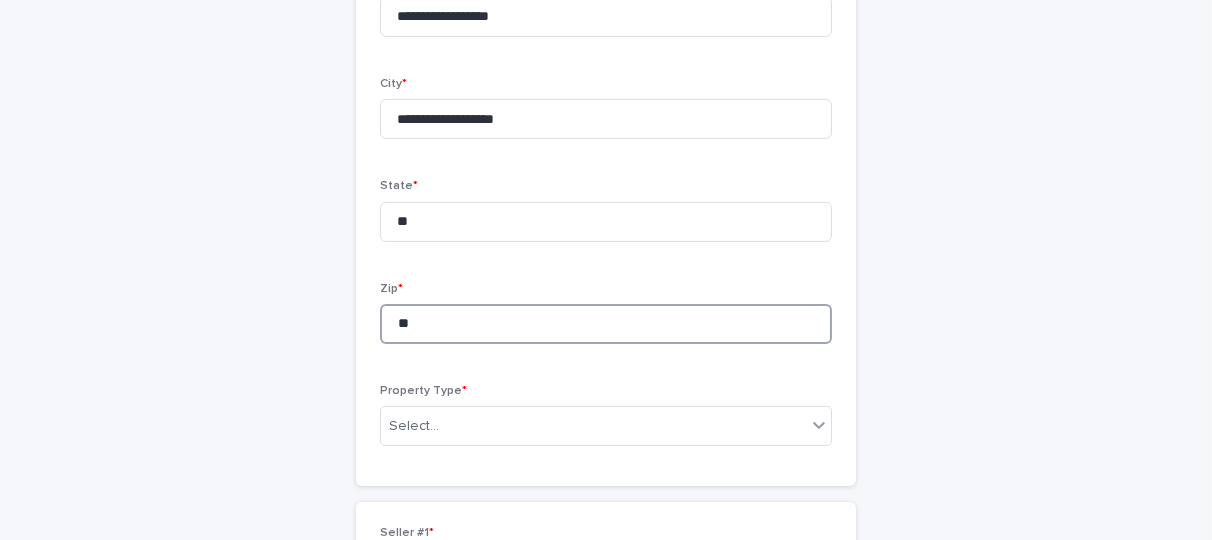 type on "*" 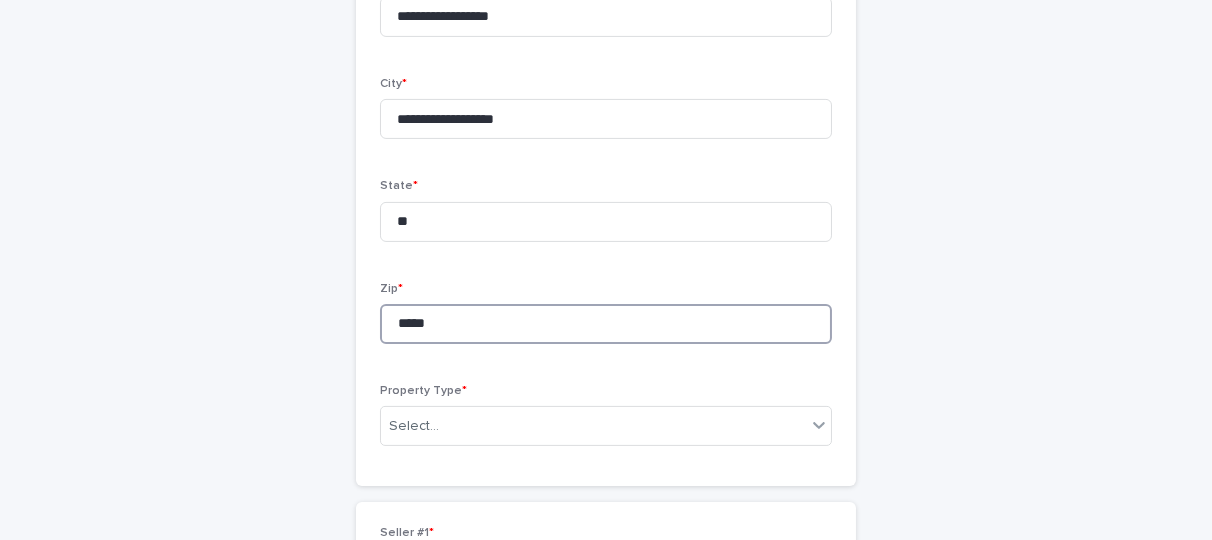 type on "*****" 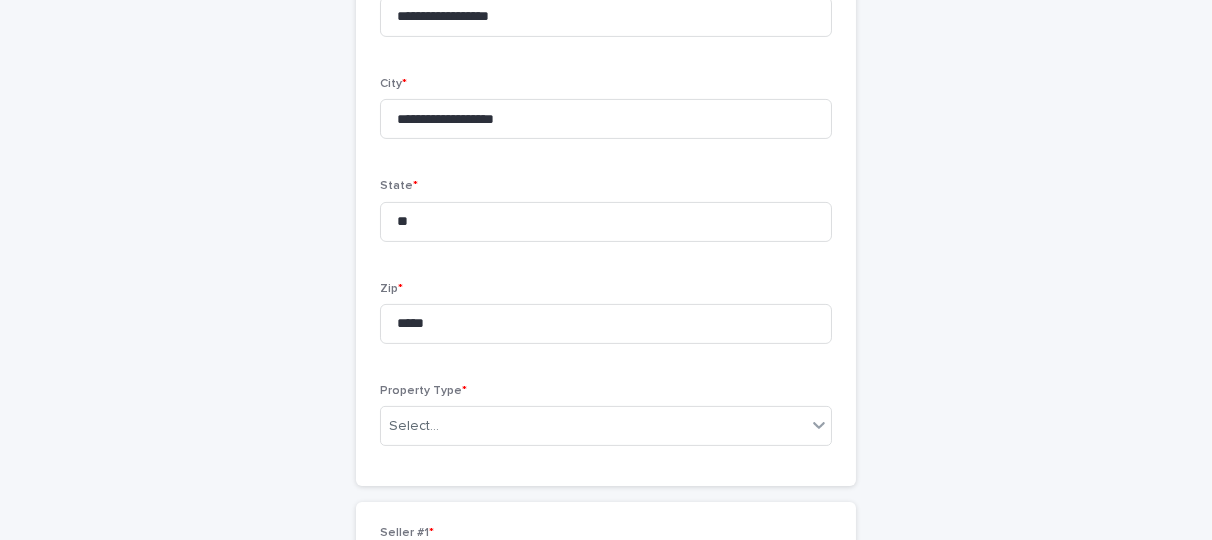 click on "**********" at bounding box center (606, 503) 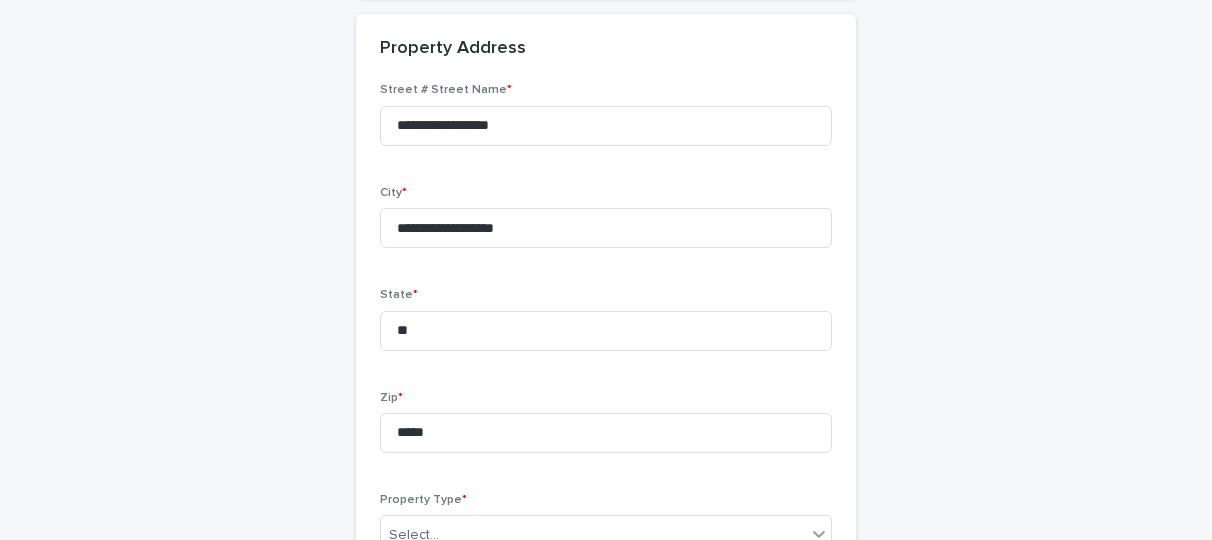scroll, scrollTop: 1426, scrollLeft: 0, axis: vertical 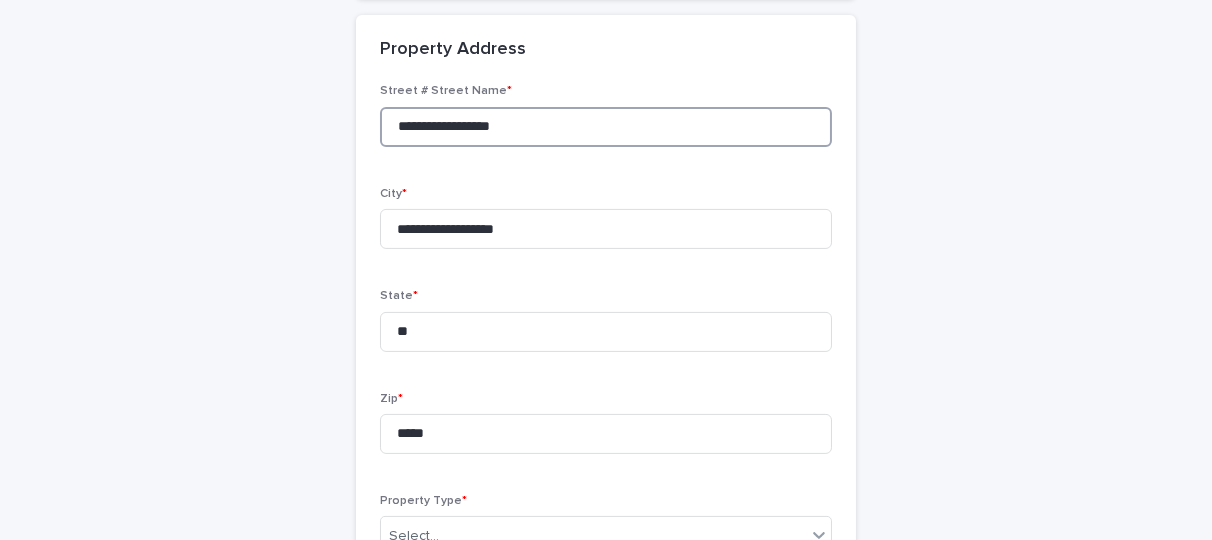 click on "**********" at bounding box center (606, 127) 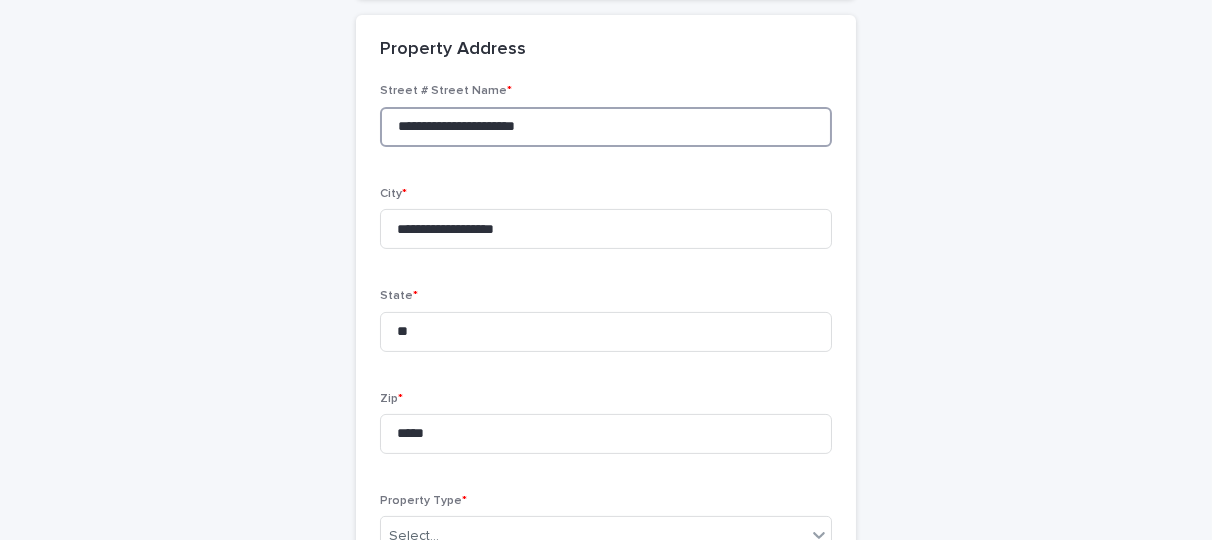 type on "**********" 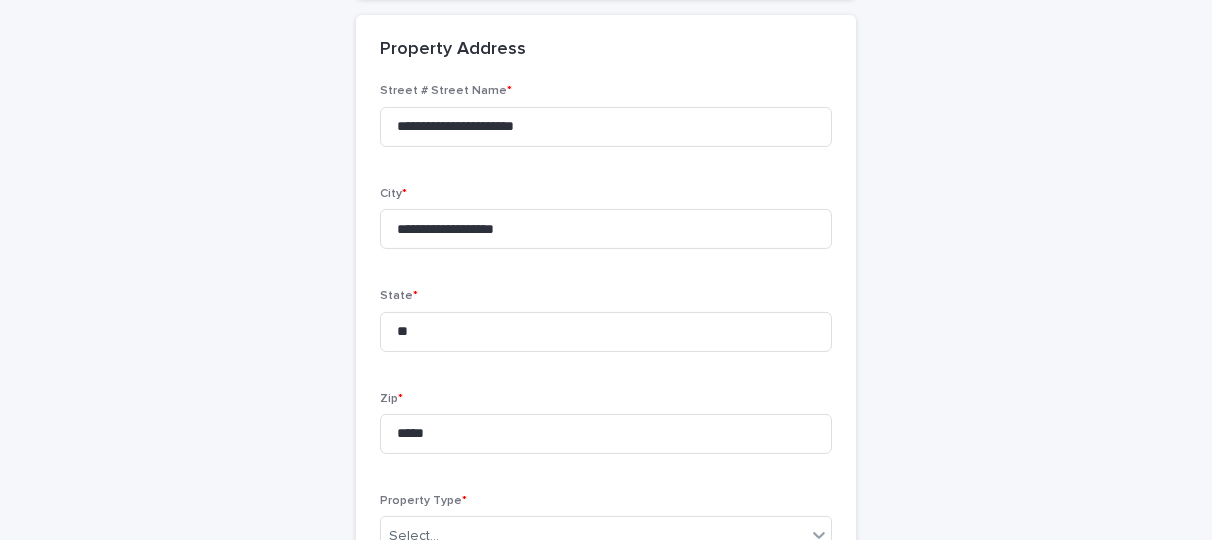 click on "**********" at bounding box center (606, 613) 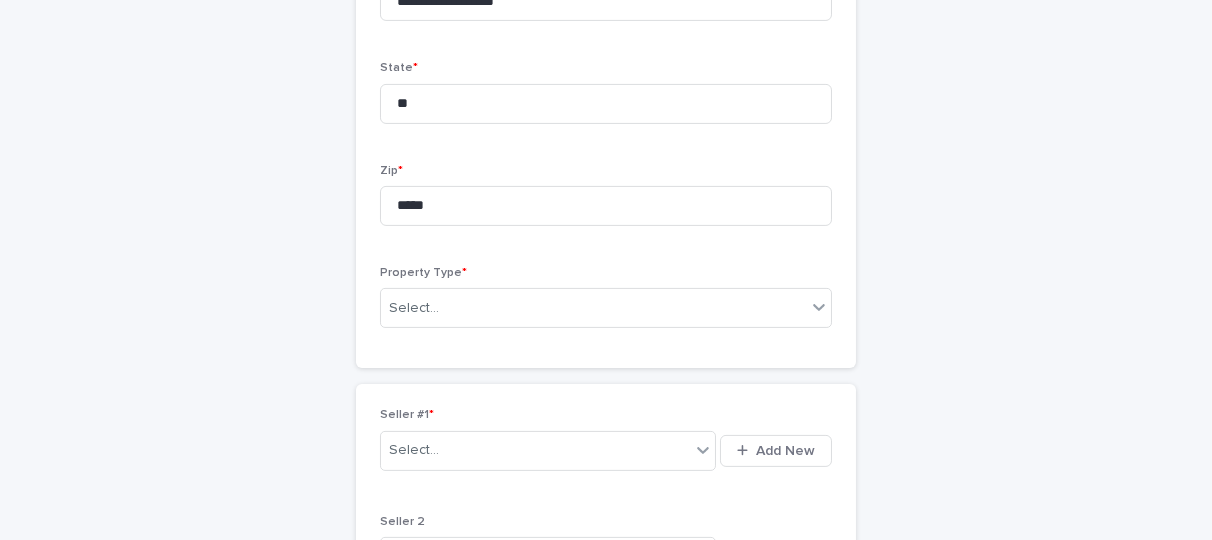 scroll, scrollTop: 1653, scrollLeft: 0, axis: vertical 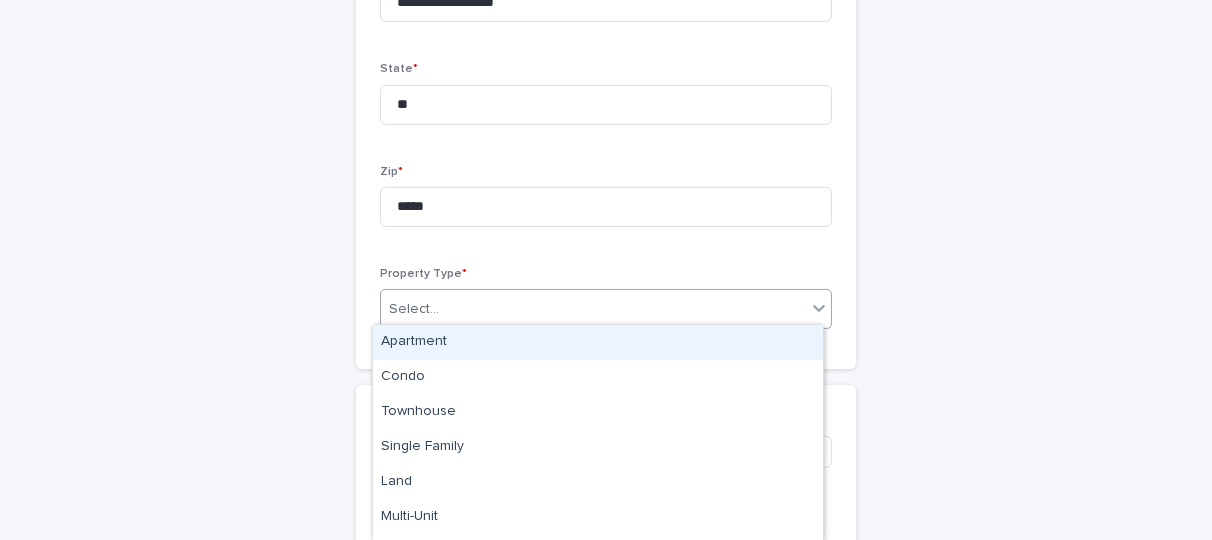 click on "Select..." at bounding box center [593, 309] 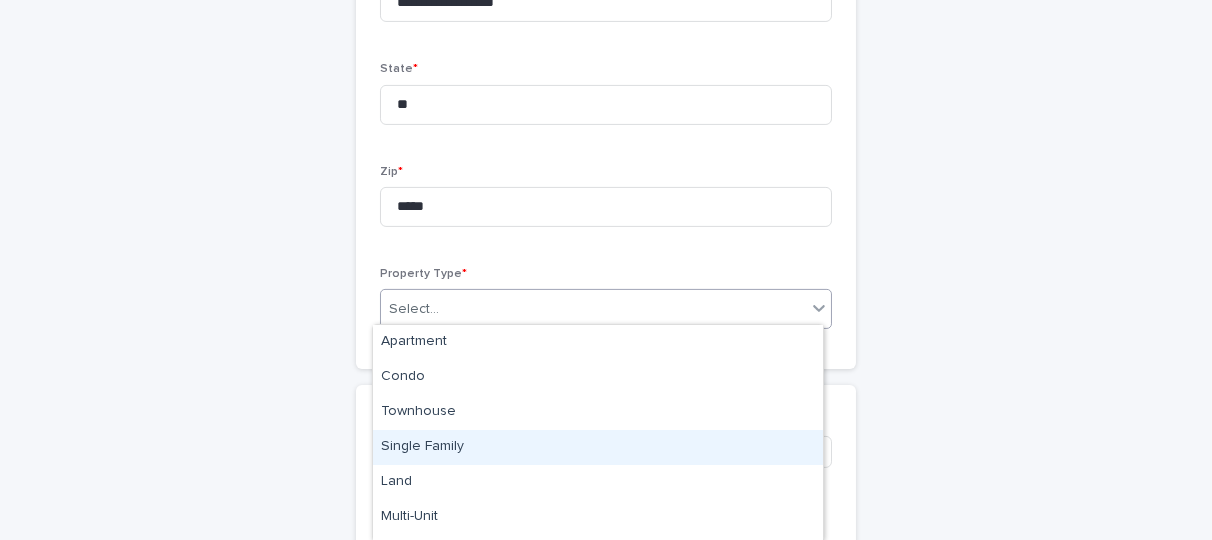 click on "Single Family" at bounding box center [598, 447] 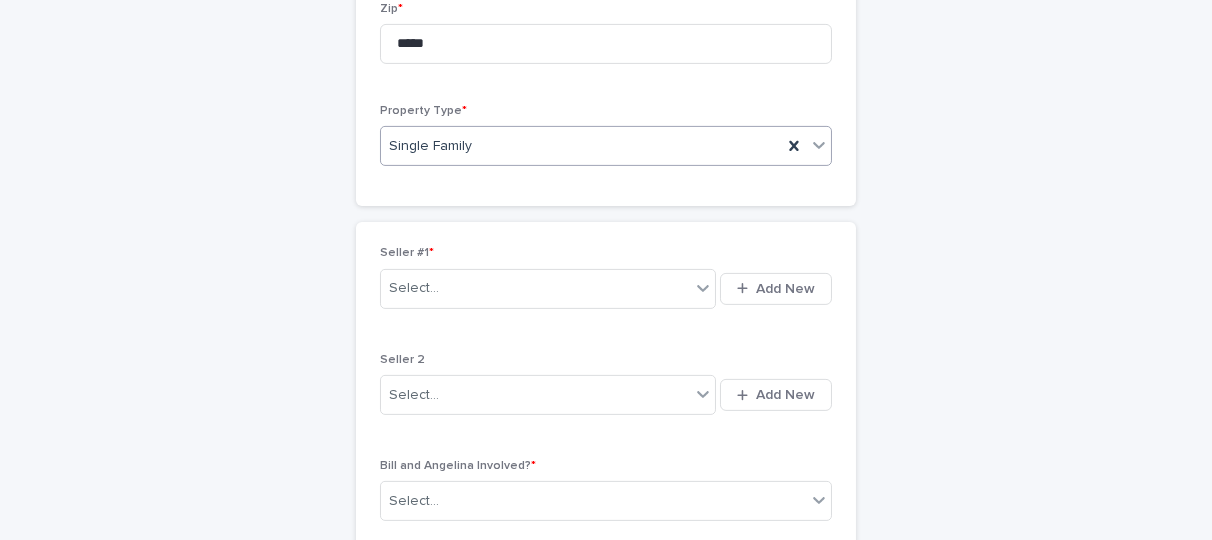 scroll, scrollTop: 1816, scrollLeft: 0, axis: vertical 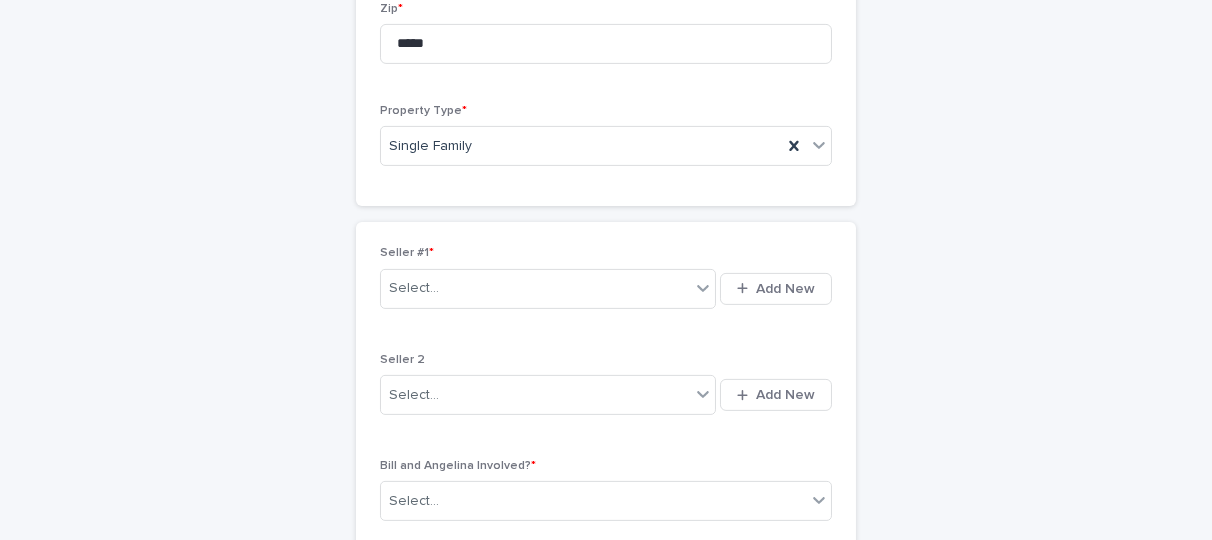 click on "**********" at bounding box center [606, 223] 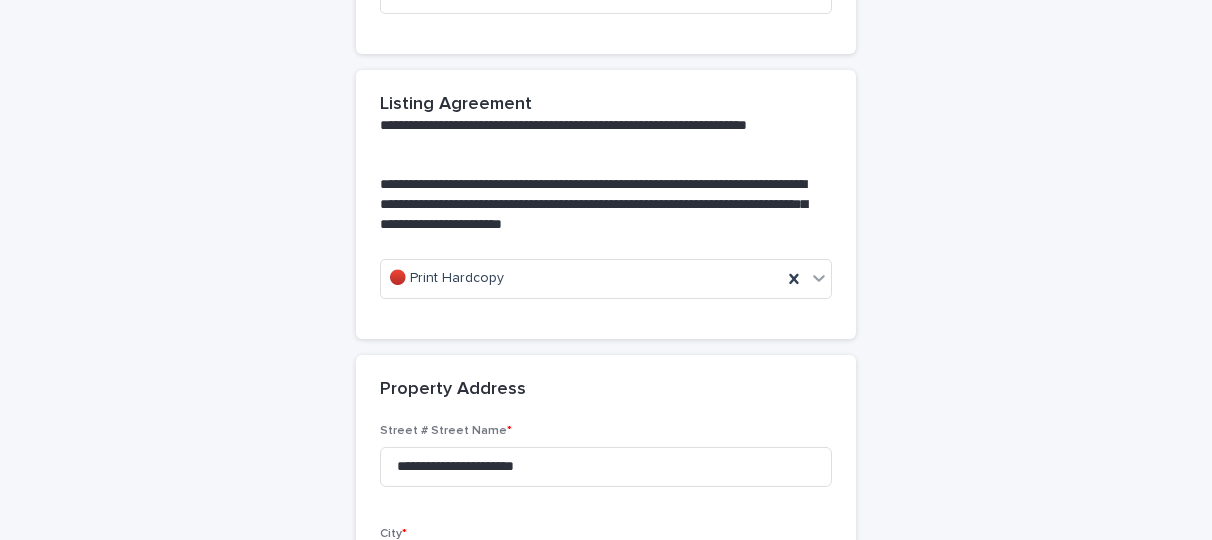 scroll, scrollTop: 0, scrollLeft: 0, axis: both 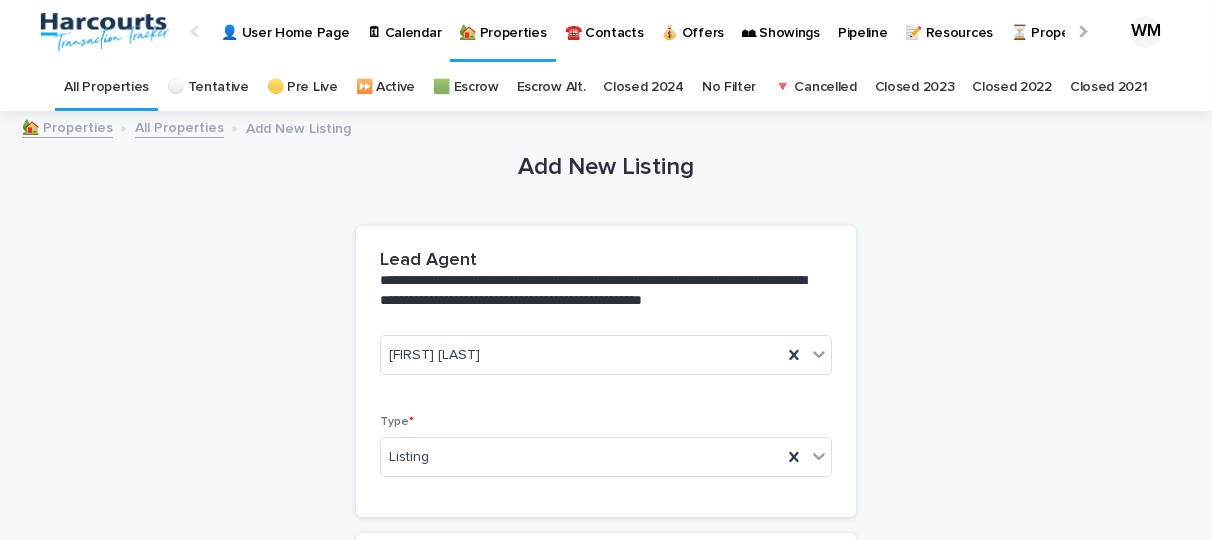 click on "All Properties" at bounding box center [106, 87] 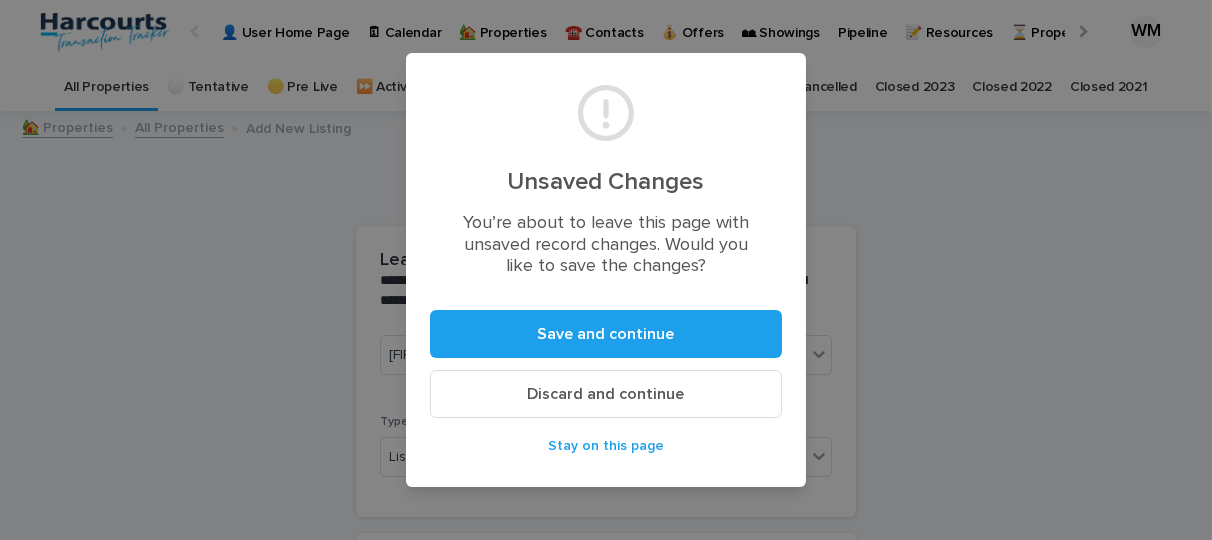 click on "Discard and continue" at bounding box center (606, 394) 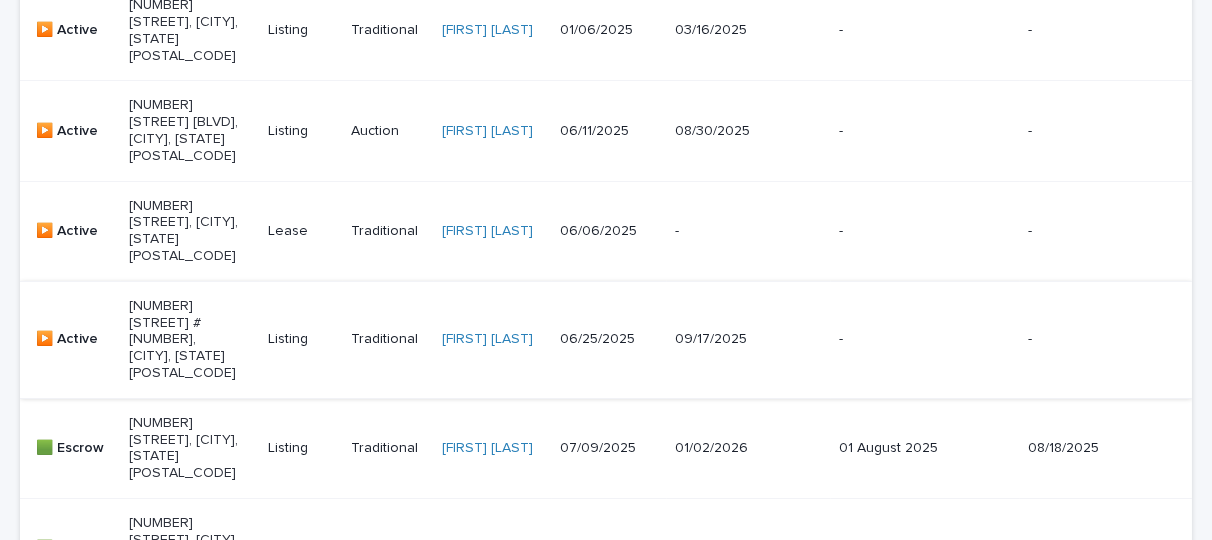 scroll, scrollTop: 326, scrollLeft: 0, axis: vertical 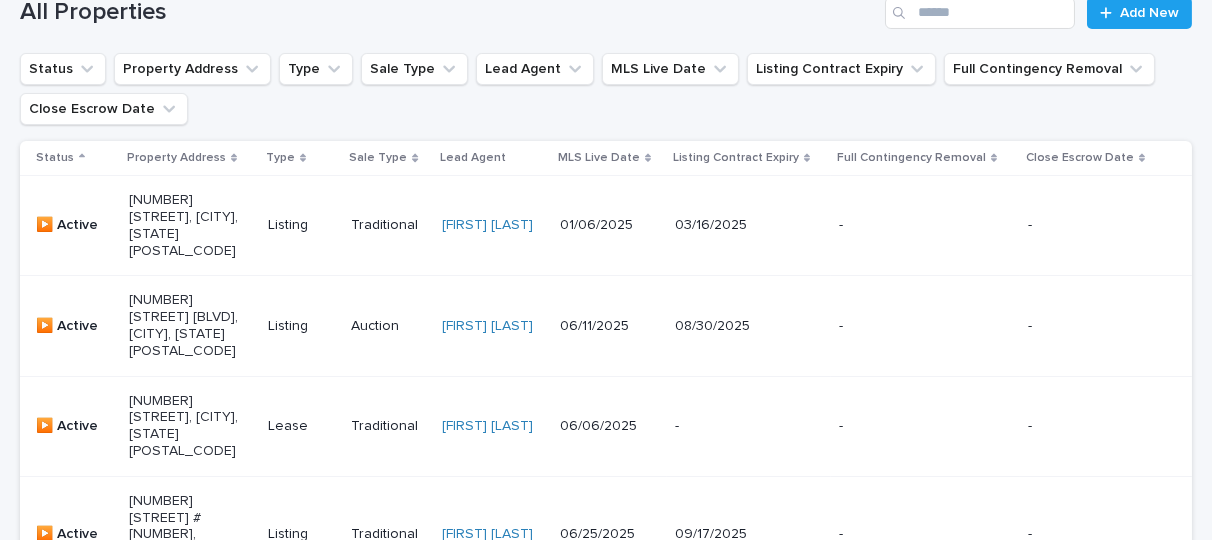 click on "[NUMBER] [STREET] [BLVD], [CITY], [STATE] [POSTAL_CODE]" at bounding box center [184, 323] 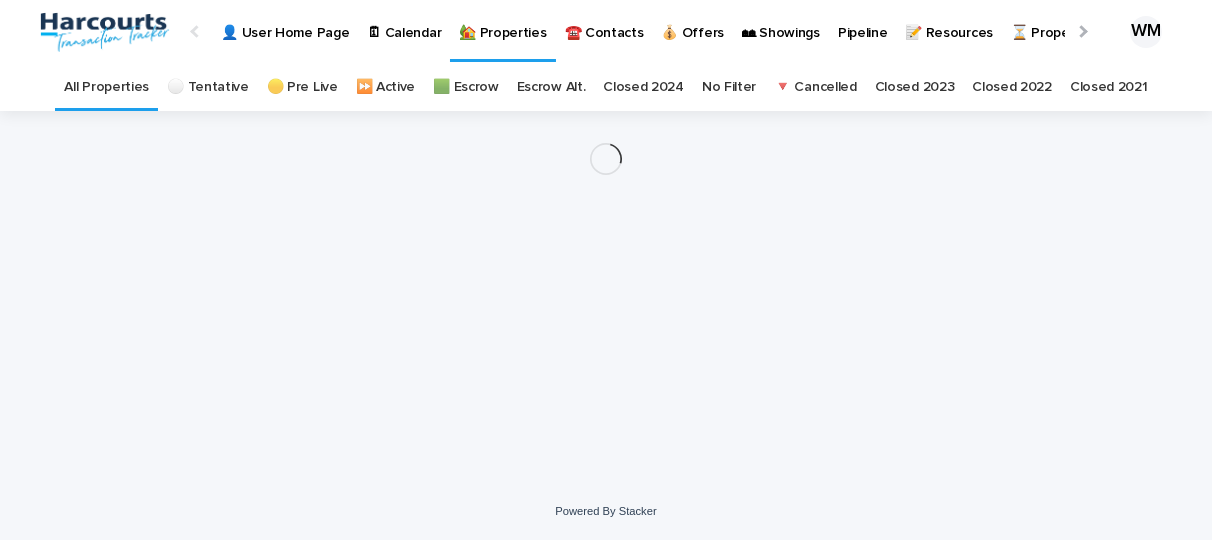 scroll, scrollTop: 0, scrollLeft: 0, axis: both 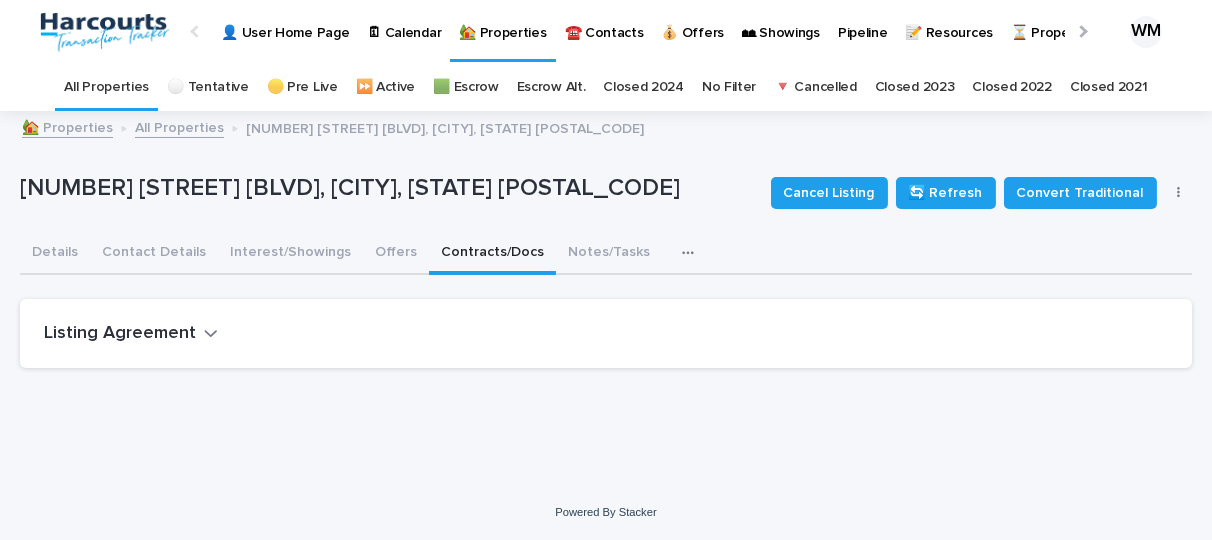 click on "Contracts/Docs" at bounding box center (492, 254) 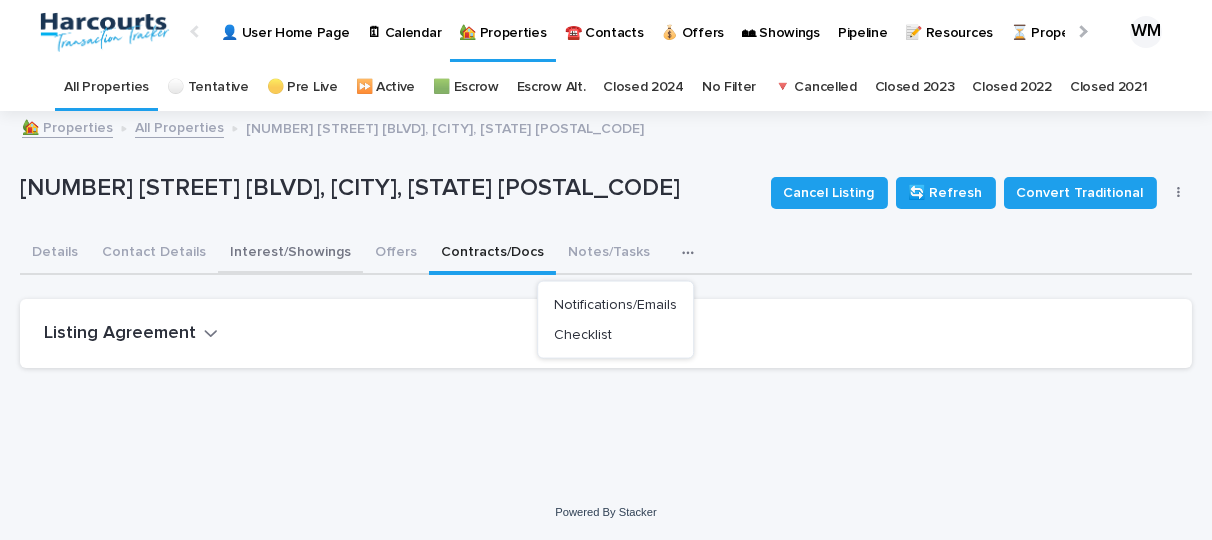 click on "Interest/Showings" at bounding box center (290, 254) 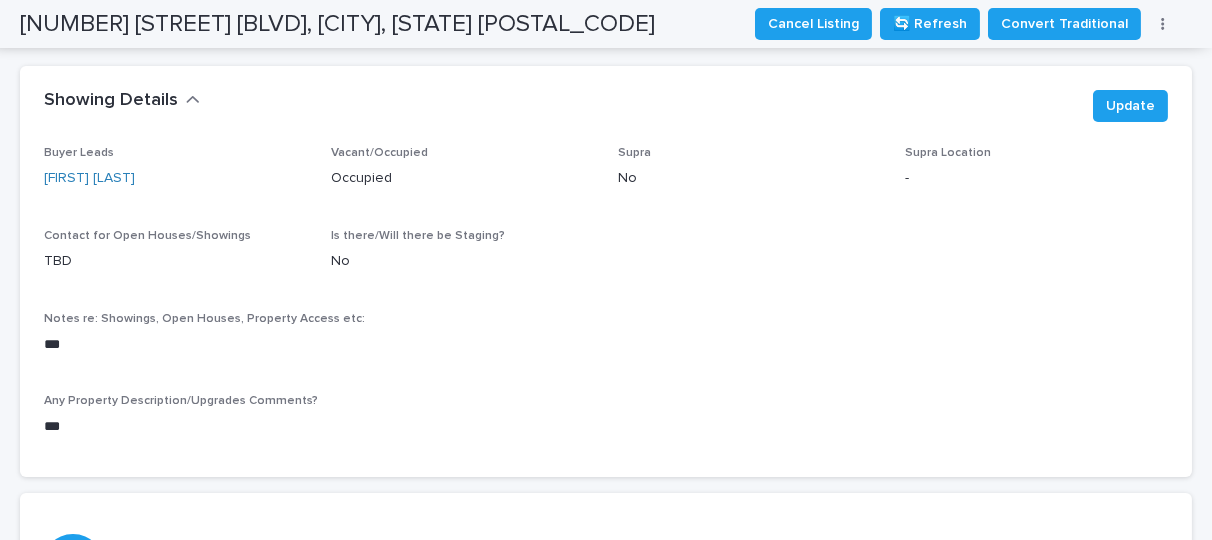 scroll, scrollTop: 0, scrollLeft: 0, axis: both 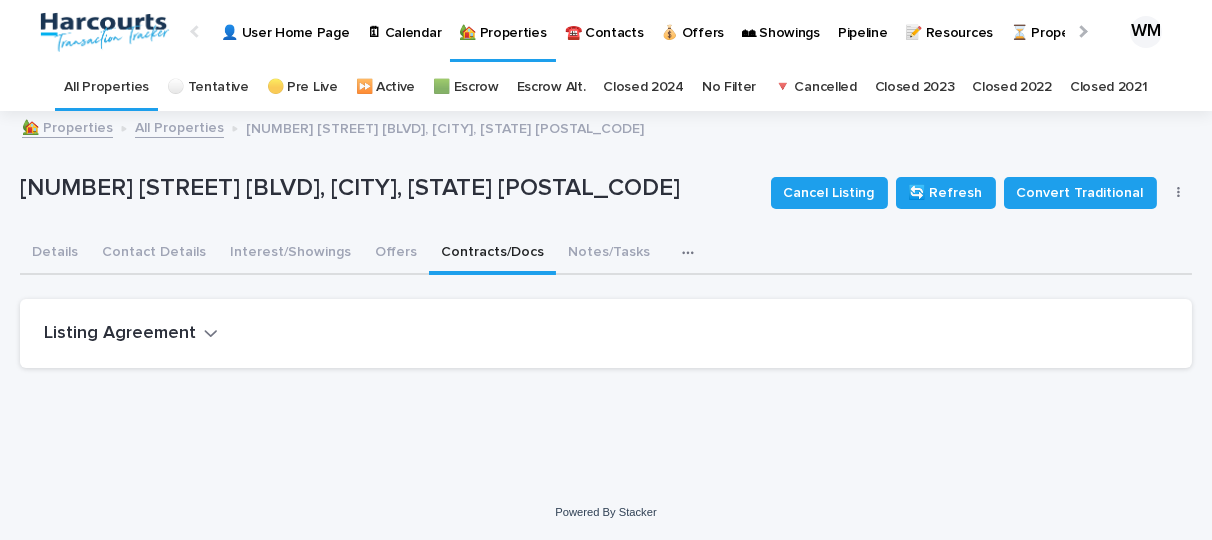 click on "Contracts/Docs" at bounding box center [492, 254] 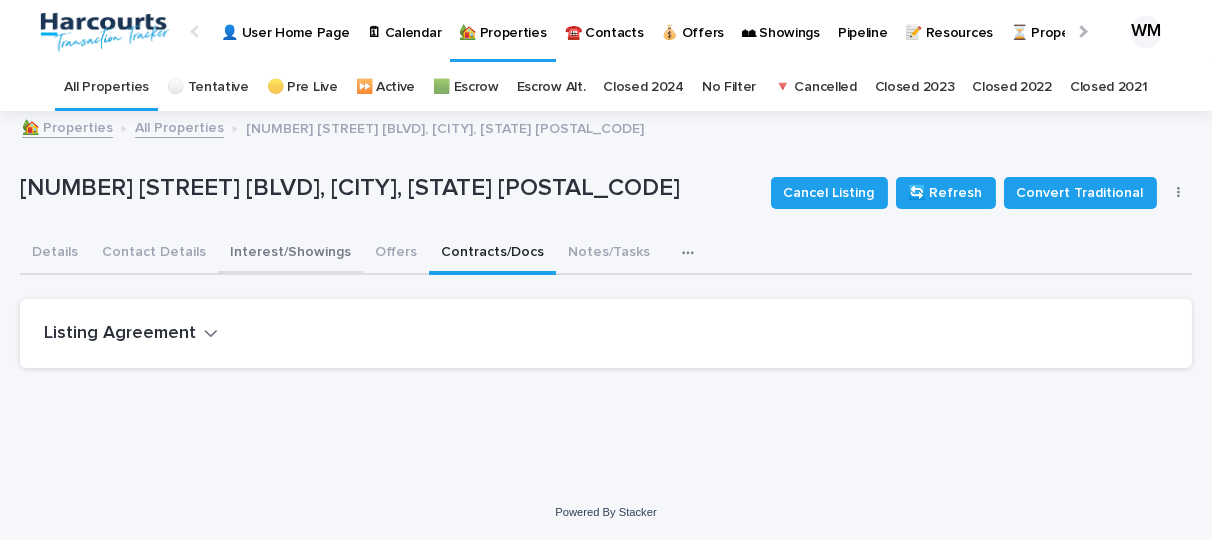 click on "Interest/Showings" at bounding box center (290, 254) 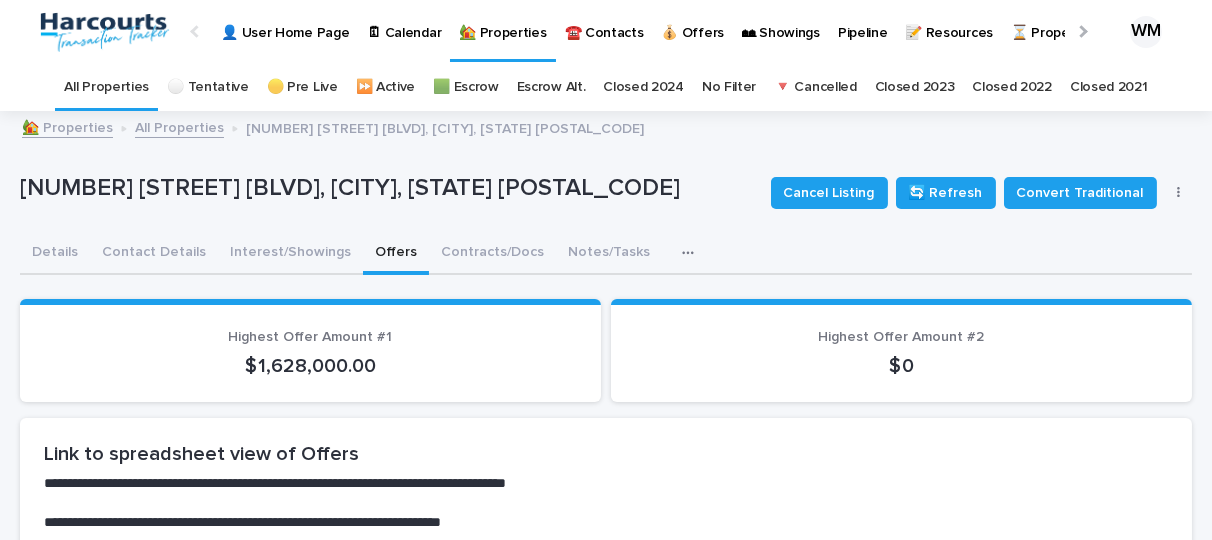 click on "Offers" at bounding box center (396, 254) 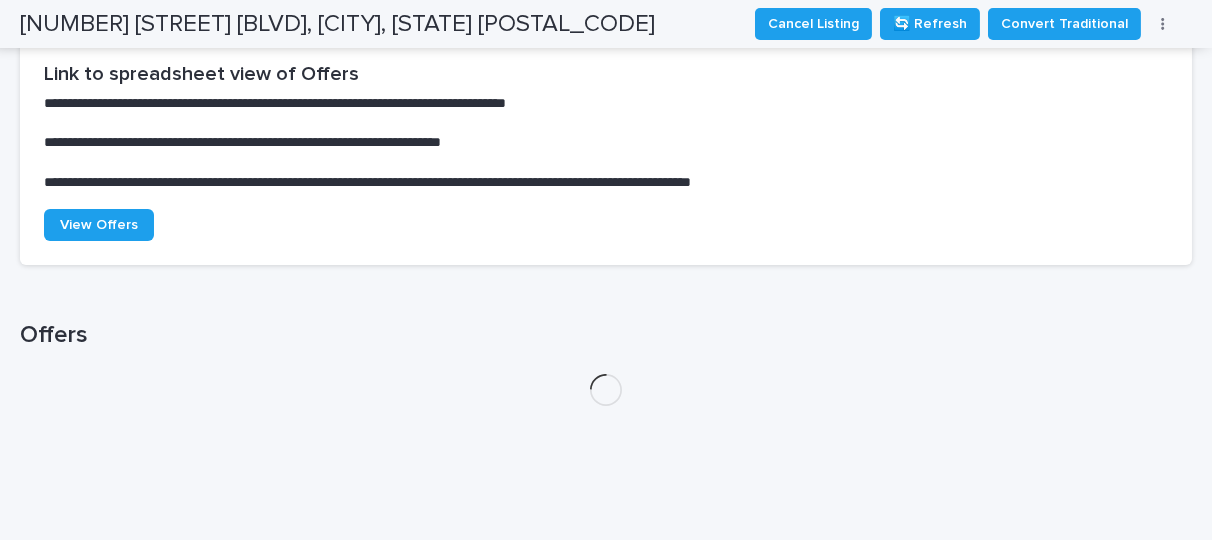 scroll, scrollTop: 523, scrollLeft: 0, axis: vertical 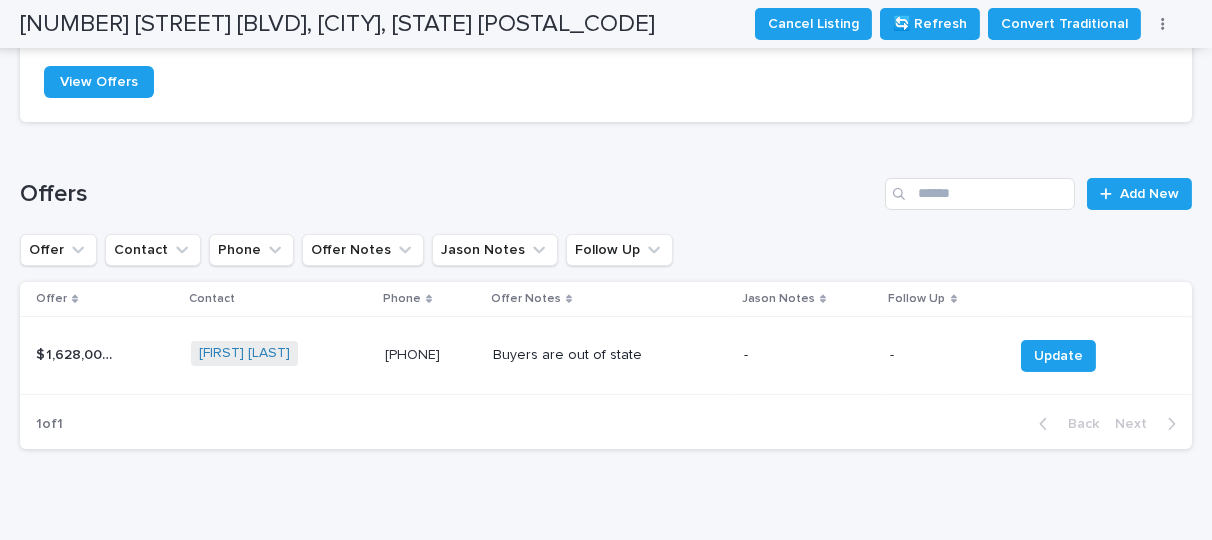 click on "$ 1,628,000.00" at bounding box center (79, 353) 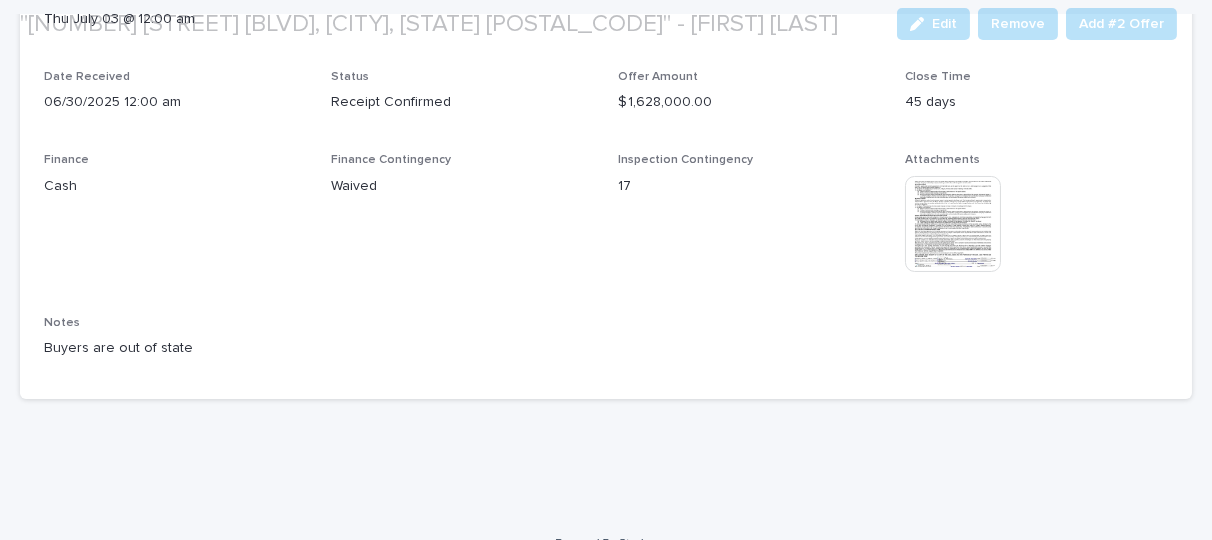 scroll, scrollTop: 438, scrollLeft: 0, axis: vertical 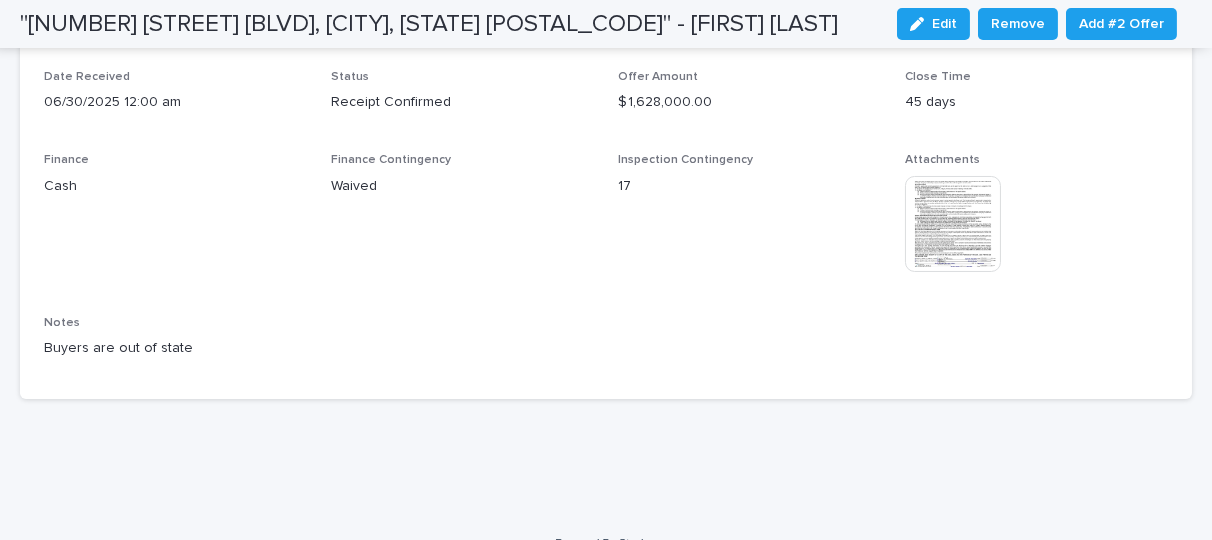 click at bounding box center [953, 224] 